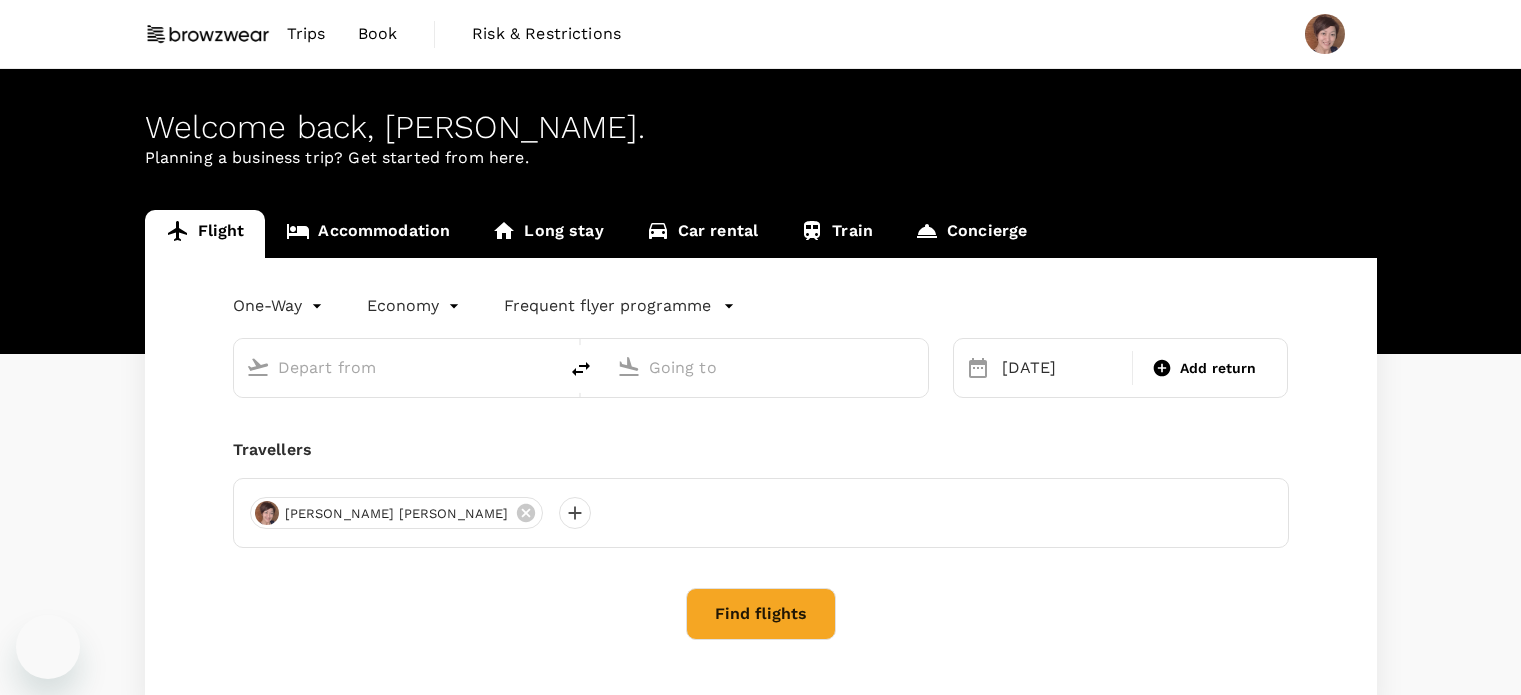 scroll, scrollTop: 0, scrollLeft: 0, axis: both 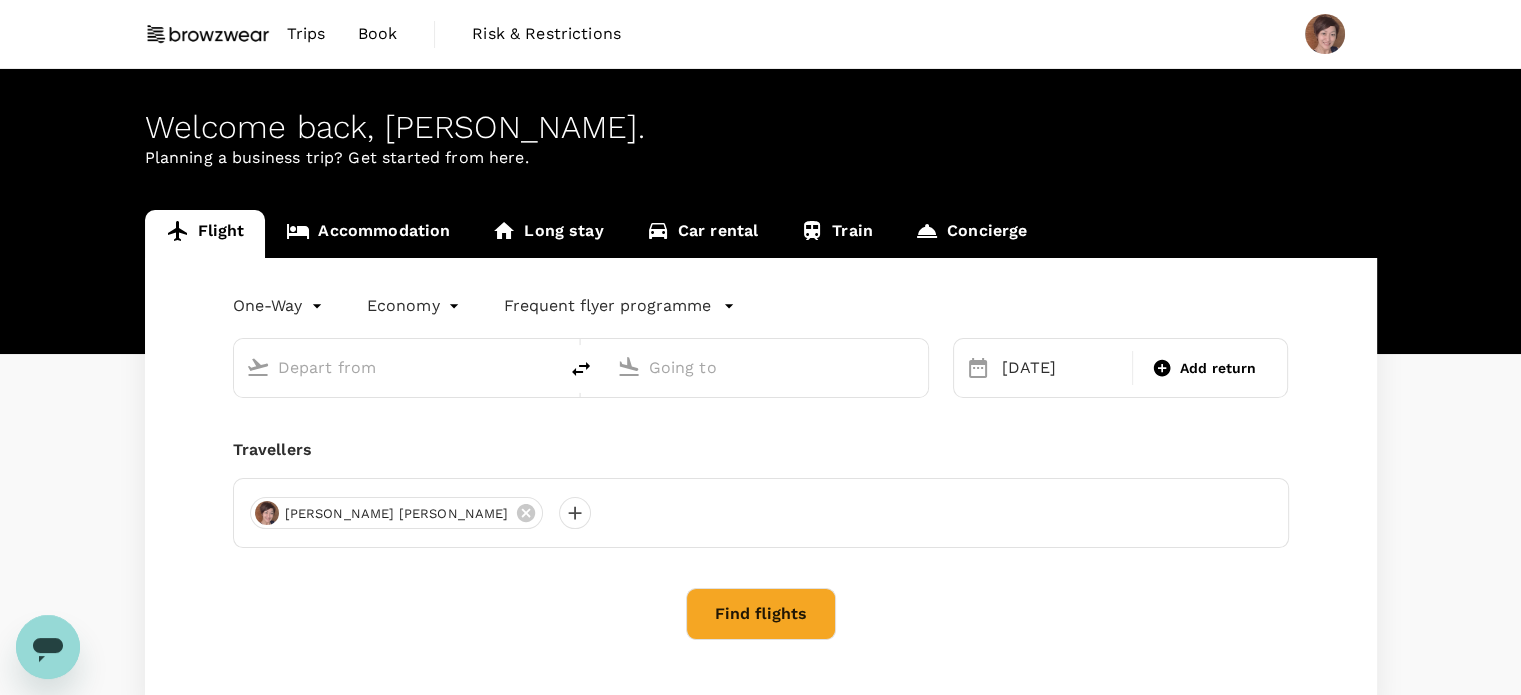 click at bounding box center [396, 367] 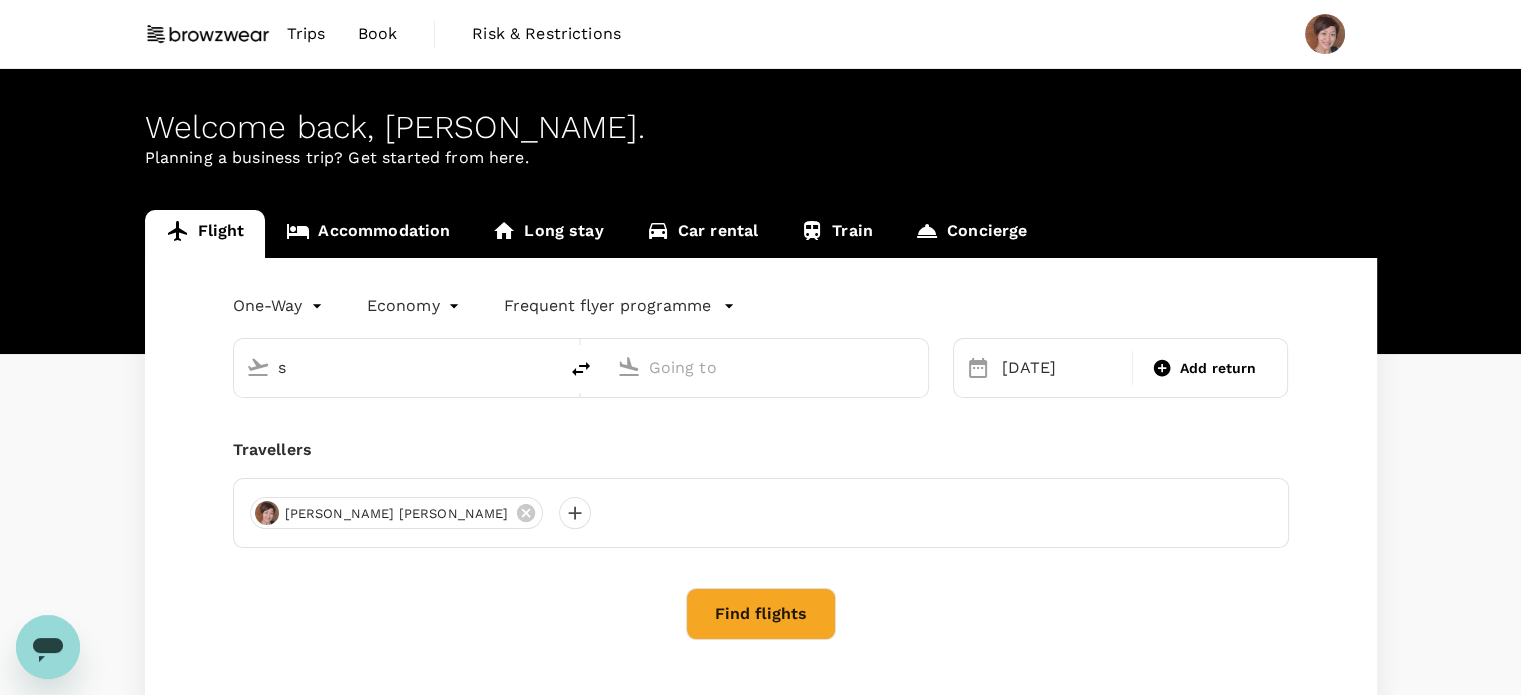 type on "Noi Bai Intl (HAN)" 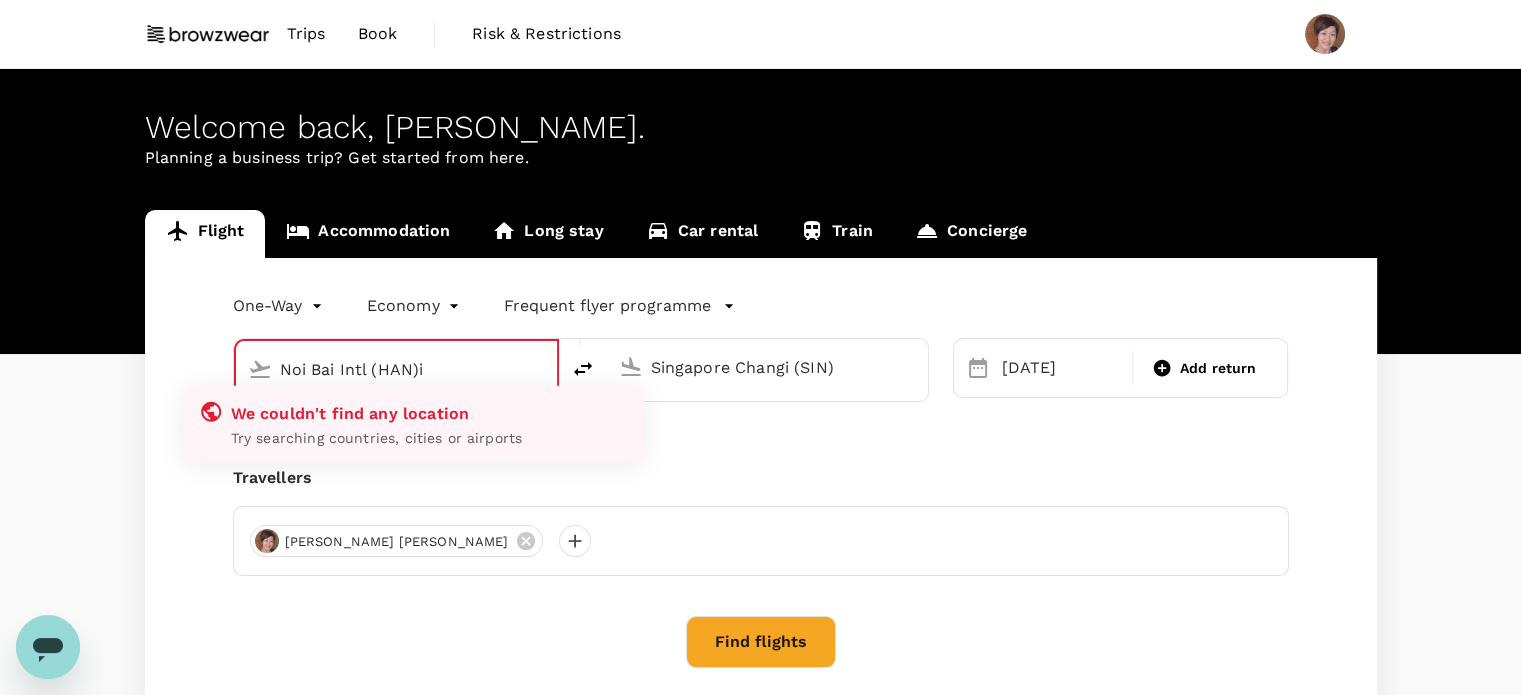 type on "Noi Bai Intl (HAN)in" 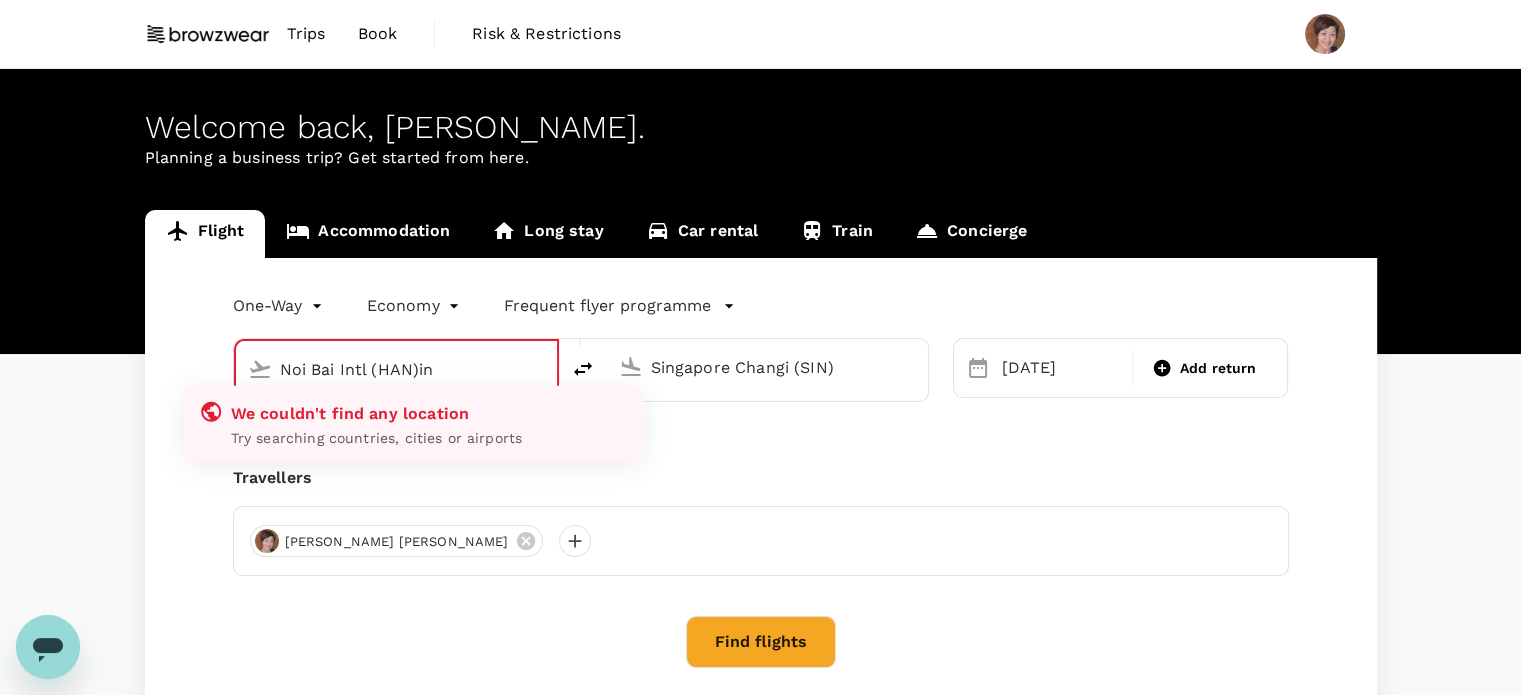 type 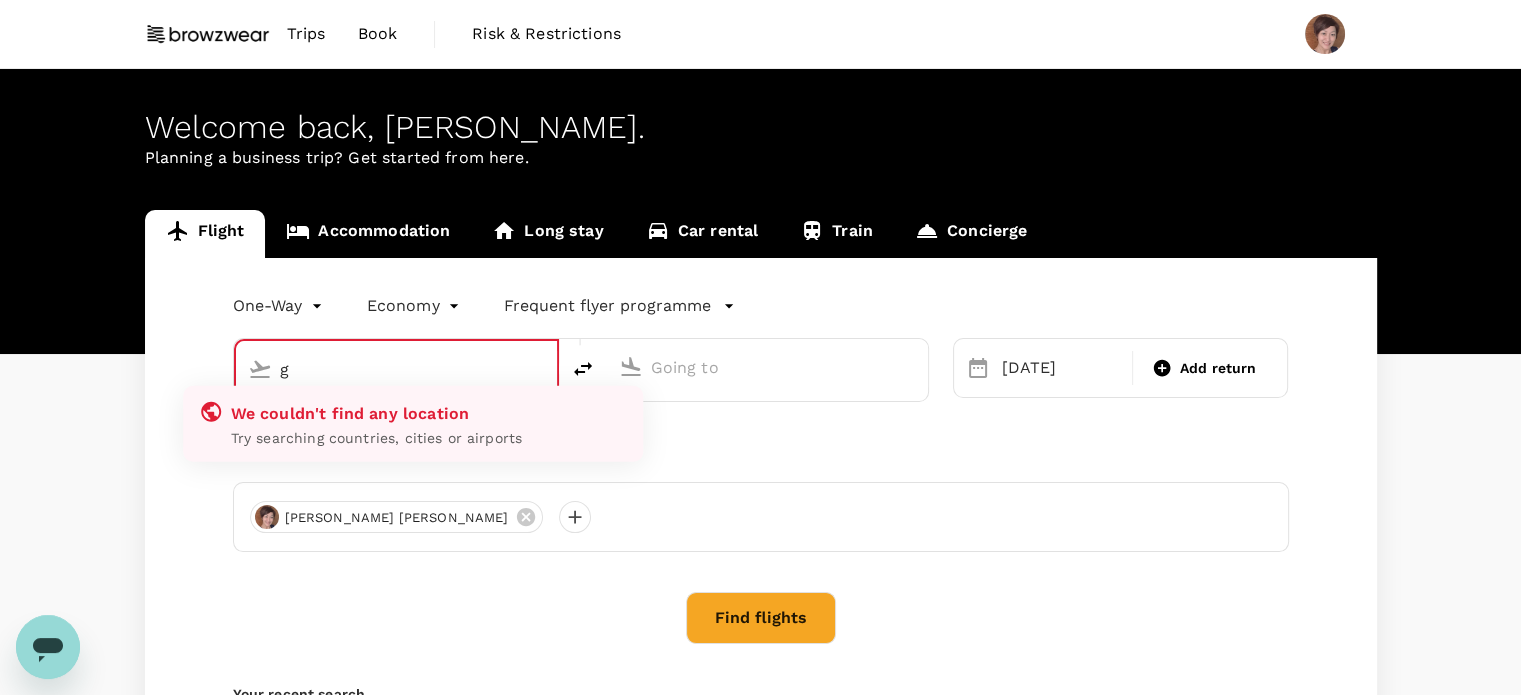 type on "Noi Bai Intl (HAN)" 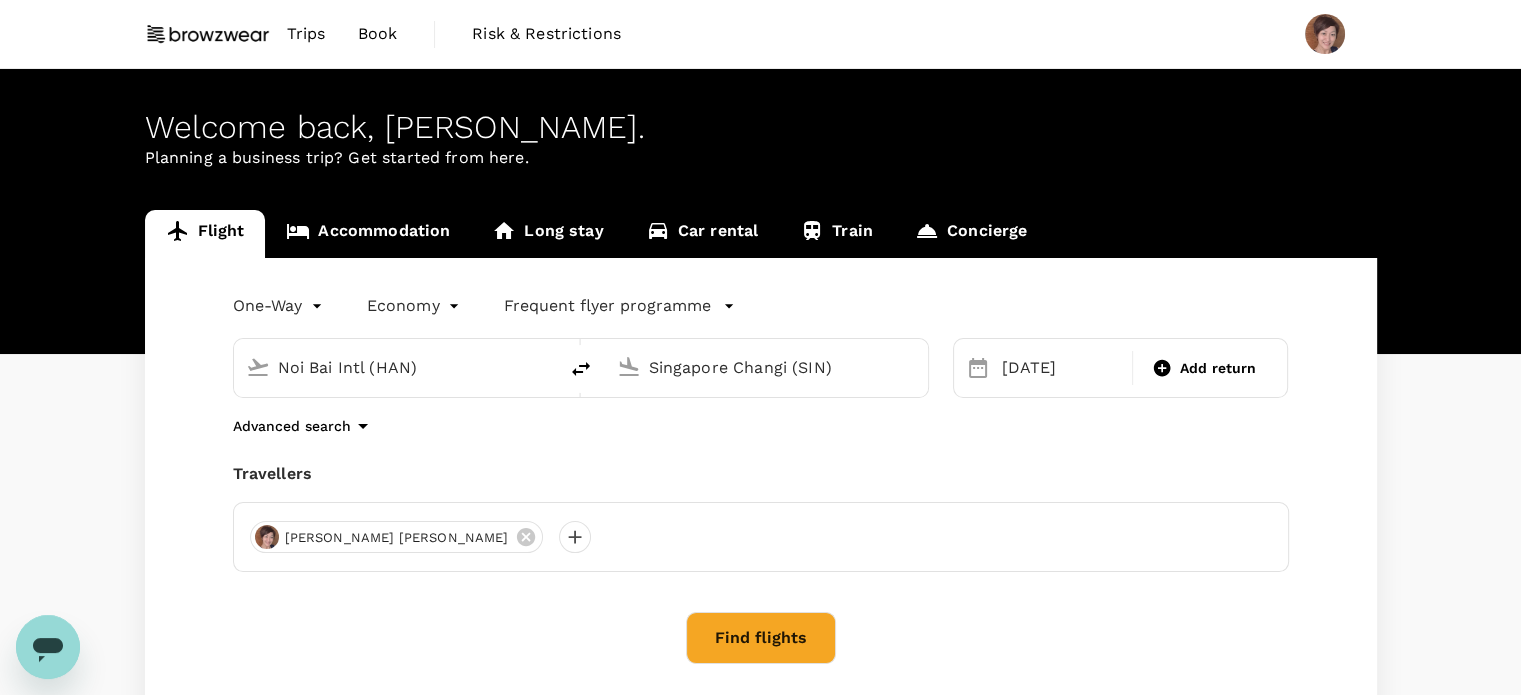 click 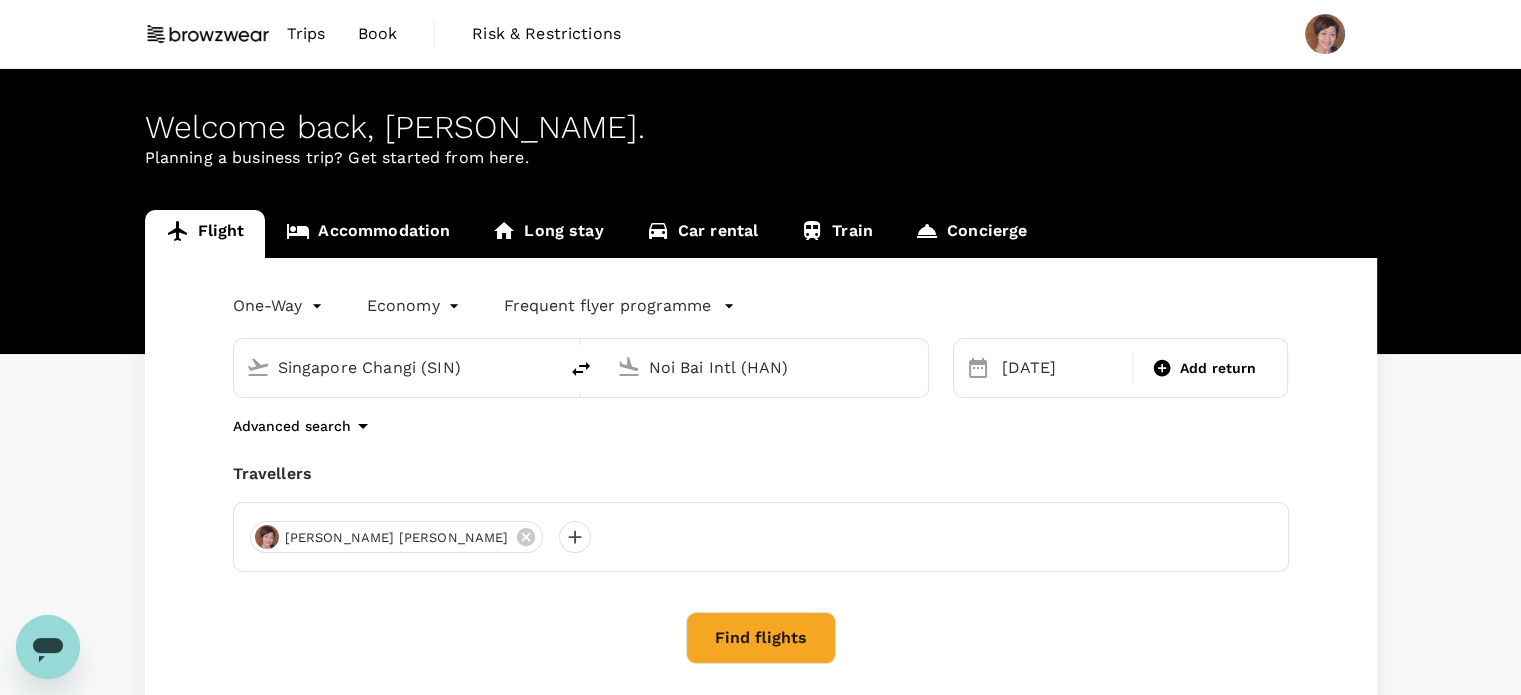 click on "Trips Book Risk & Restrictions Welcome back , Shanley Cheng Hwee . Planning a business trip? Get started from here. Flight Accommodation Long stay Car rental Train Concierge One-Way oneway Economy economy Frequent flyer programme Singapore Changi (SIN) Noi Bai Intl (HAN) 23 Jul Add return Advanced search Travellers   Shanley Cheng Hwee Phua Find flights Your recent search Flight to Seoul SIN - ICN 16 Aug - 24 Aug · 1 Traveller Version 3.48.2 Privacy Policy Terms of Use Help Centre Frequent flyer programme Singapore Airlines PPS Club/ KrisFlyer Vietnam Airlines Lotusmiles Add new" at bounding box center [760, 484] 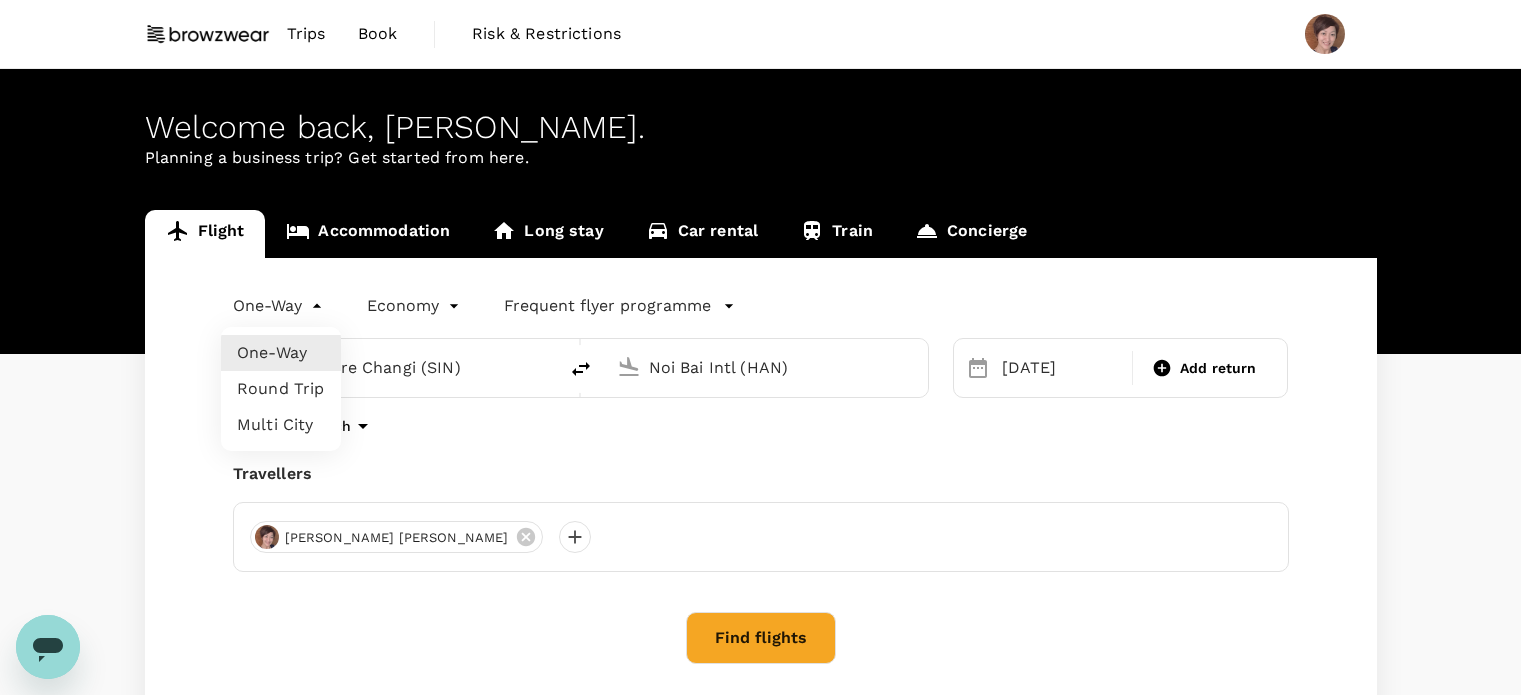 click on "Round Trip" at bounding box center (281, 389) 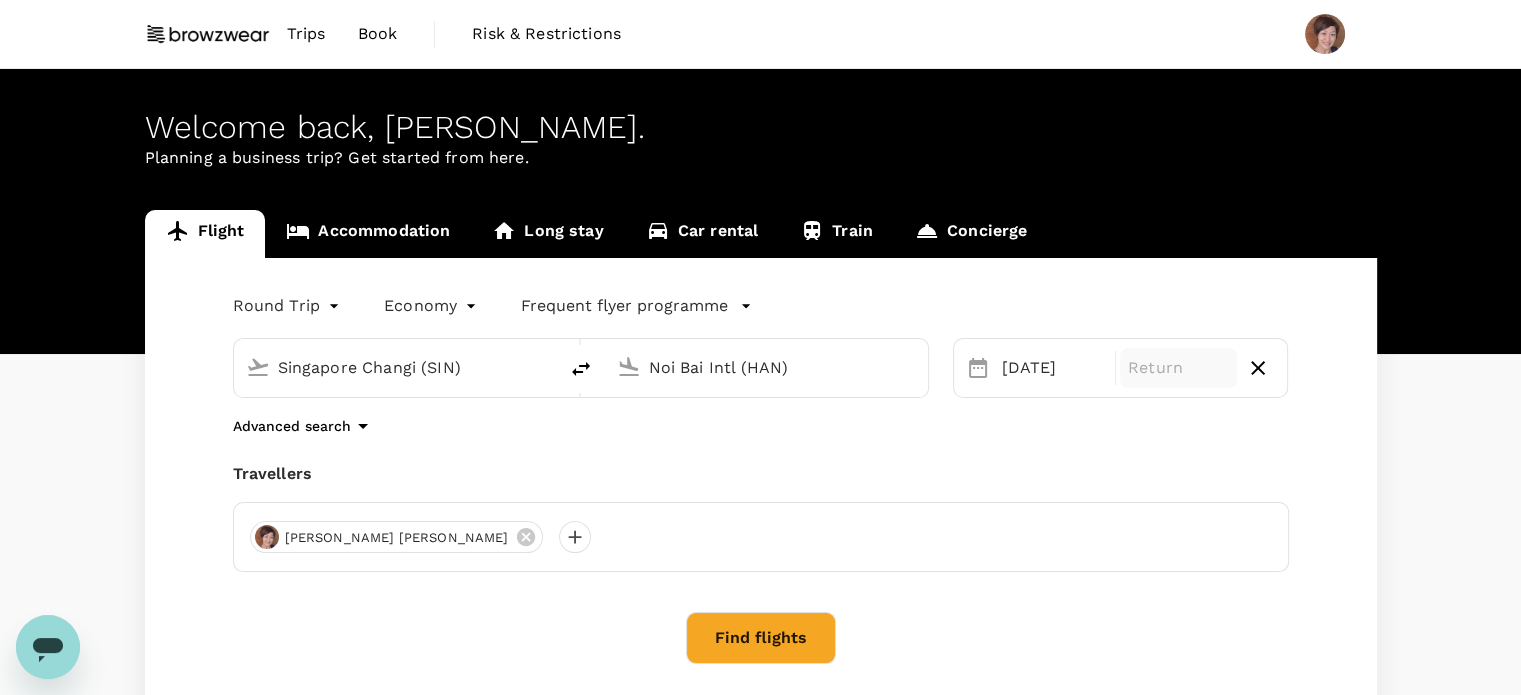 click on "Return" at bounding box center (1178, 368) 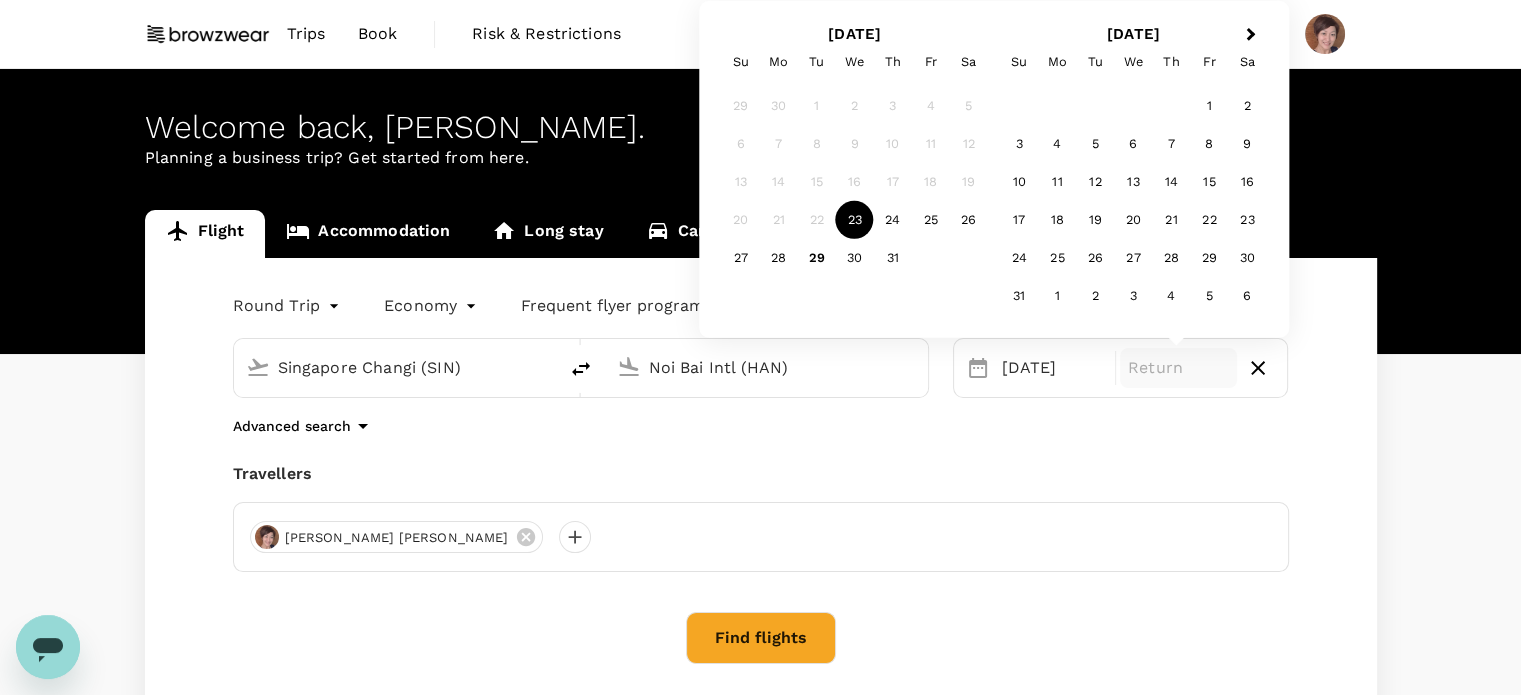 click on "23" at bounding box center (855, 220) 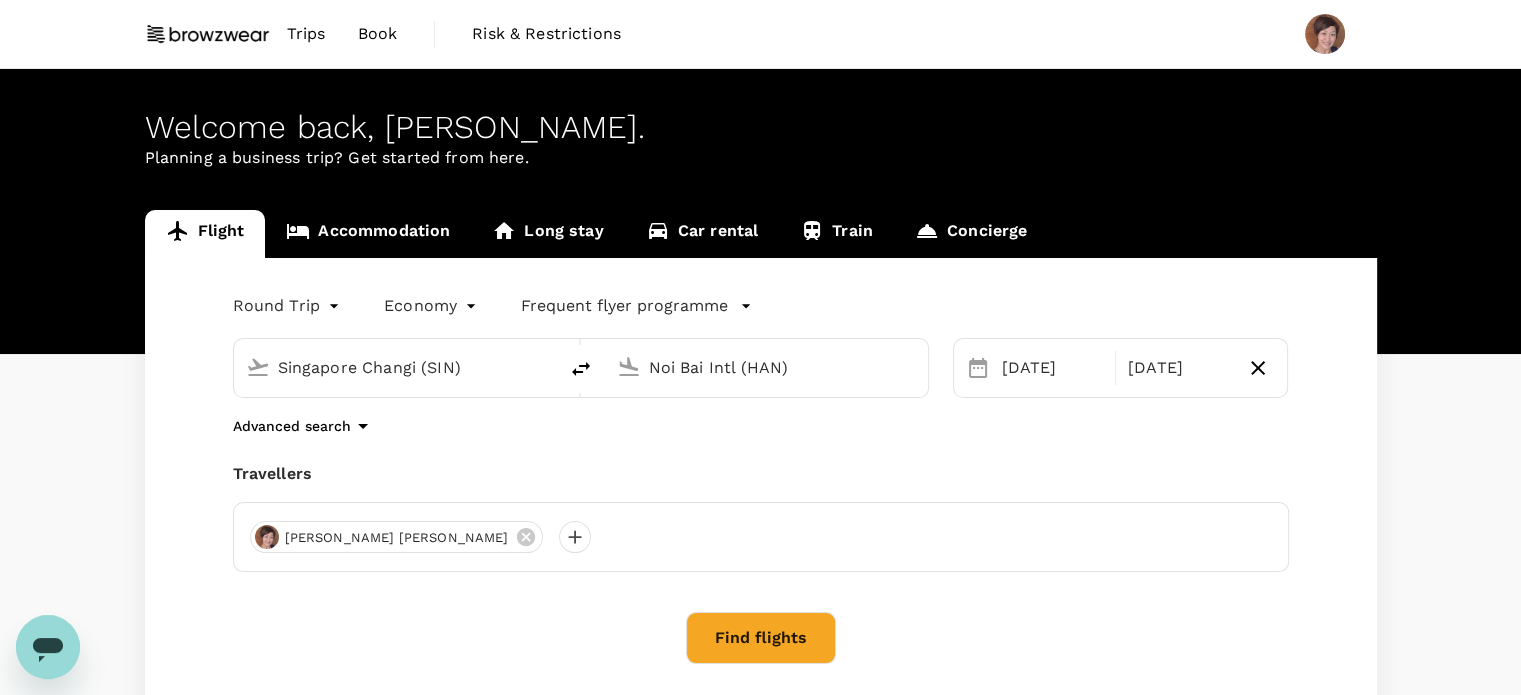click on "Find flights" at bounding box center [761, 638] 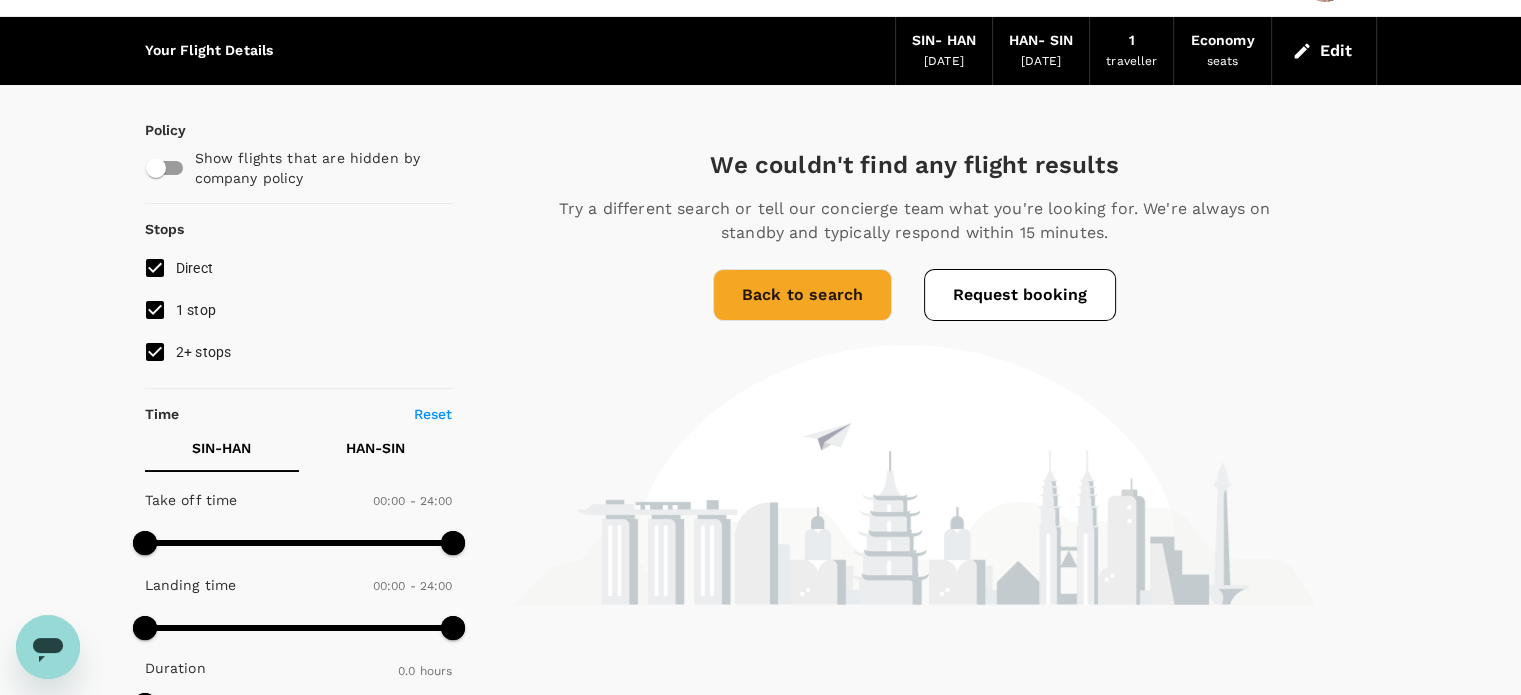 scroll, scrollTop: 100, scrollLeft: 0, axis: vertical 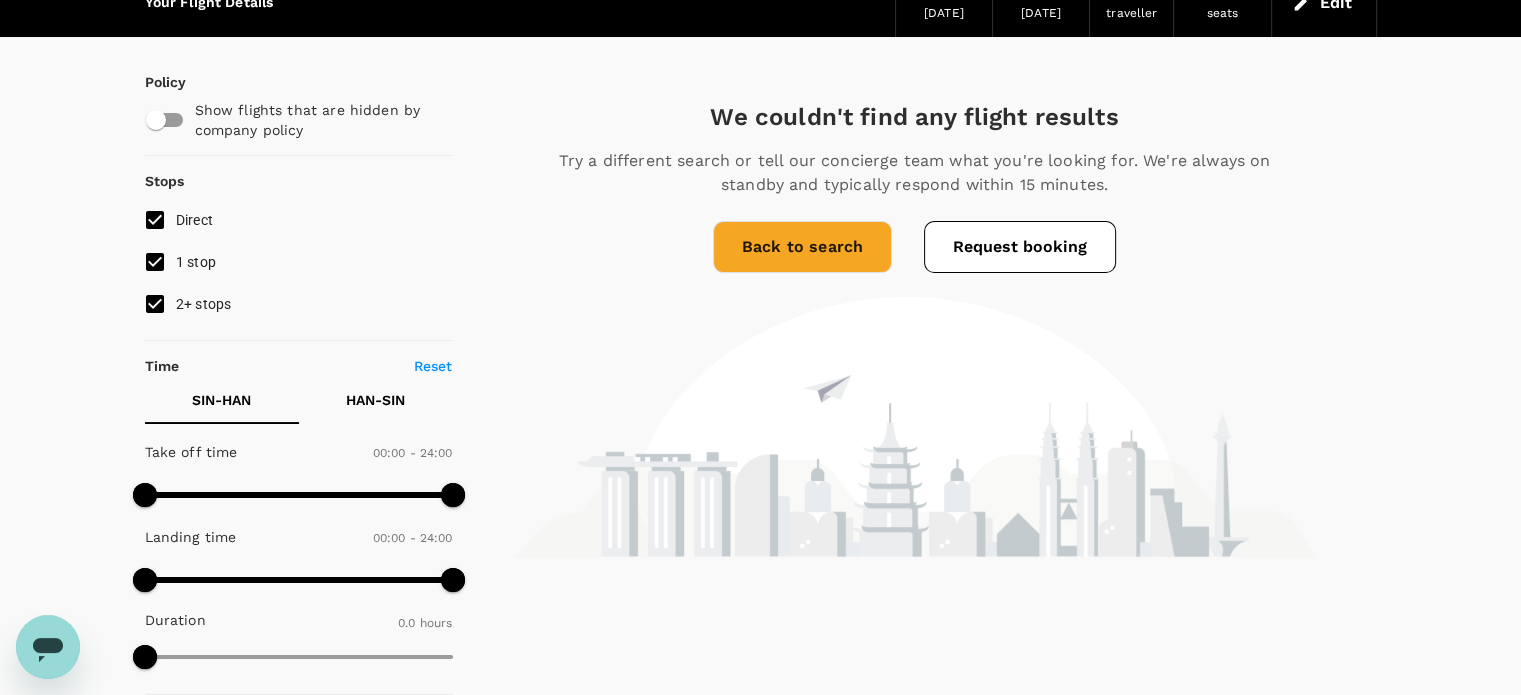 click on "1 stop" at bounding box center [155, 262] 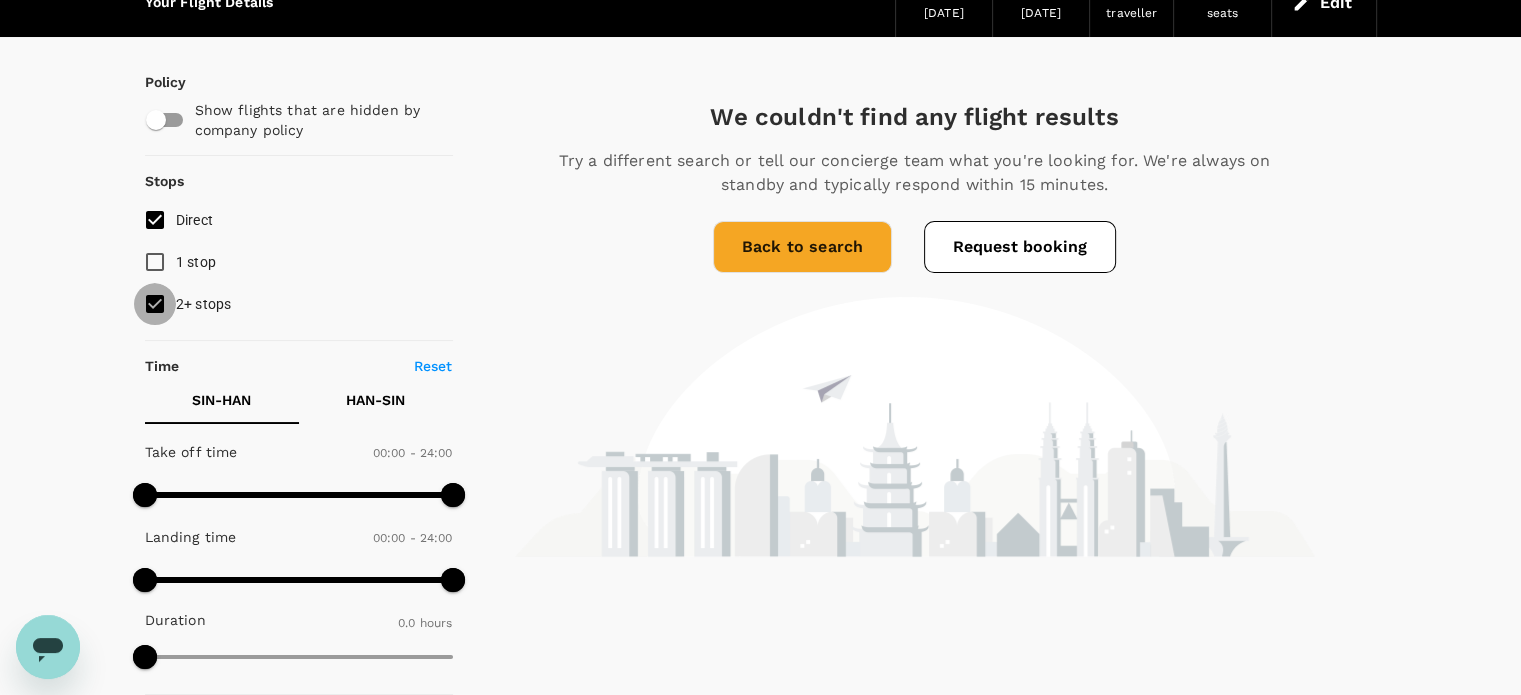 click on "2+ stops" at bounding box center (155, 304) 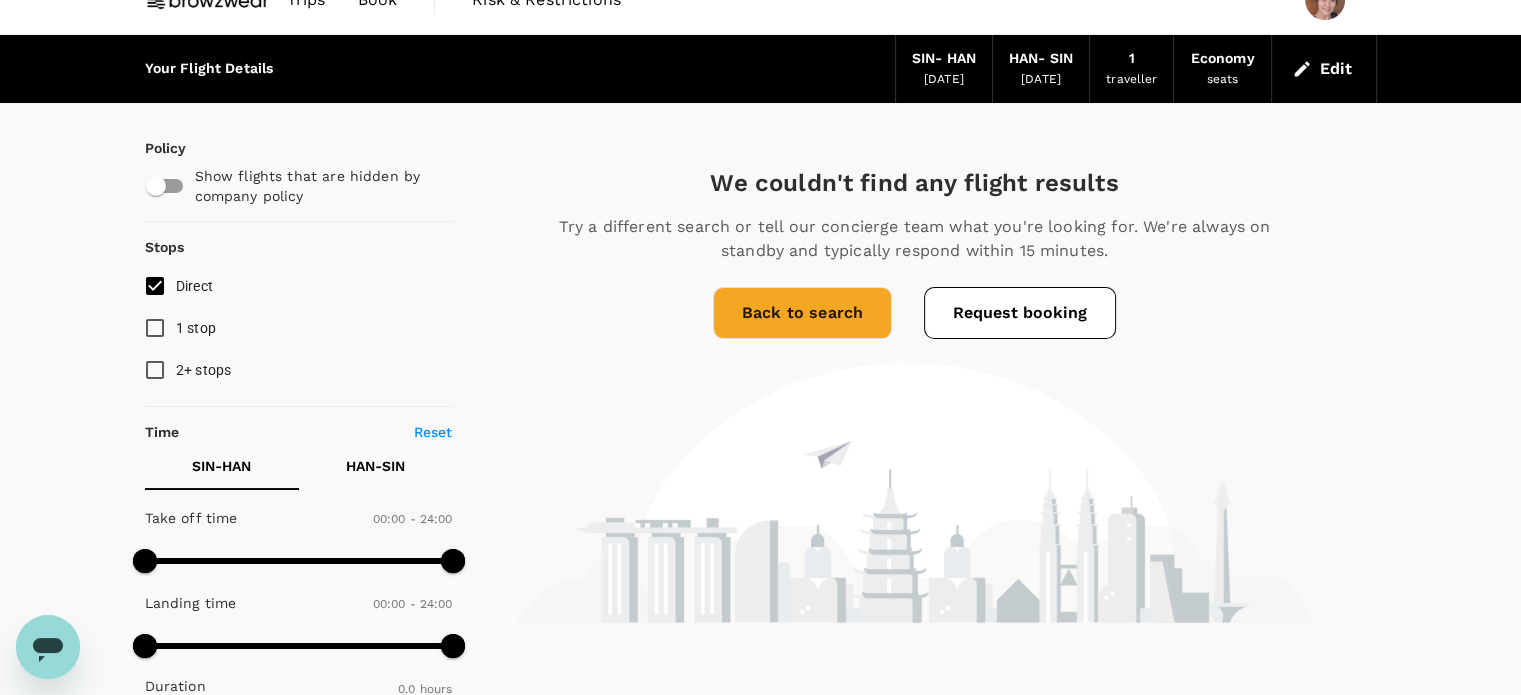 scroll, scrollTop: 0, scrollLeft: 0, axis: both 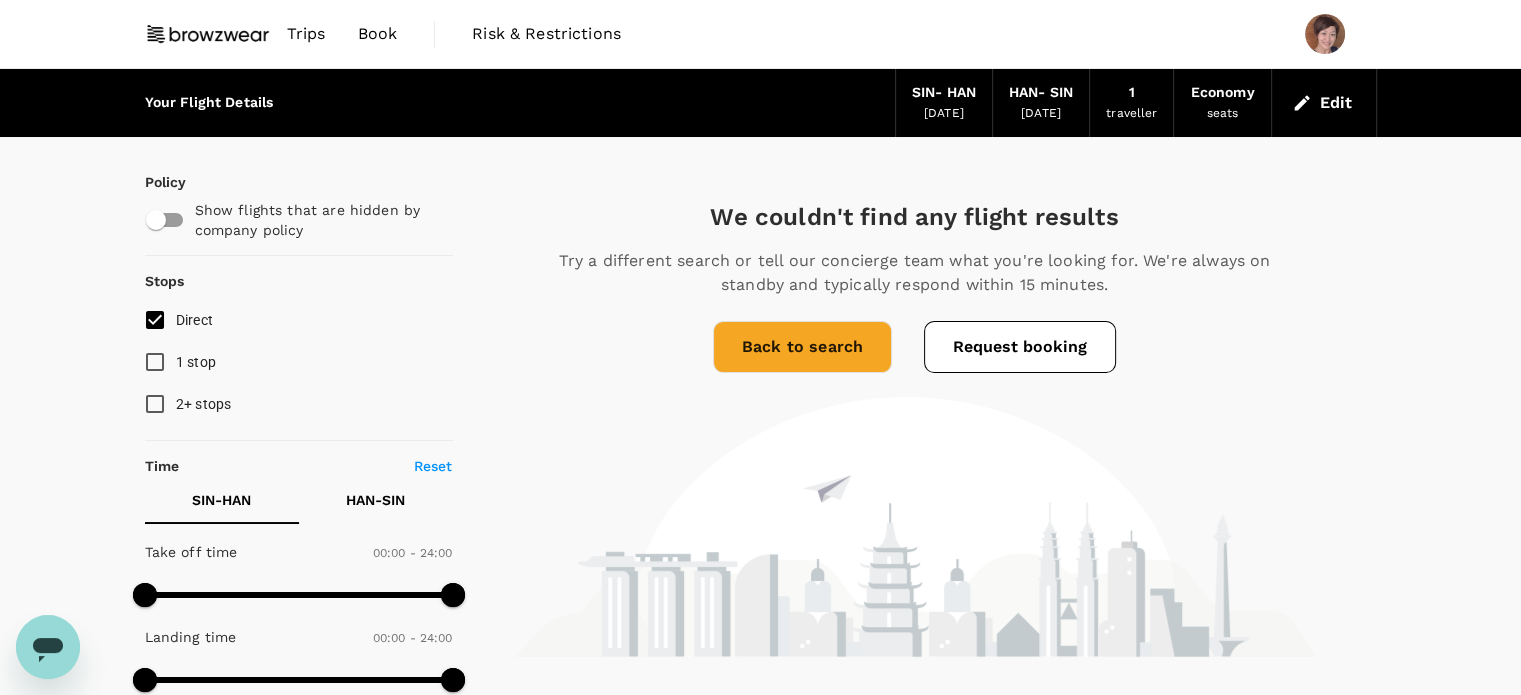 click on "23 Jul 2025" at bounding box center (1041, 114) 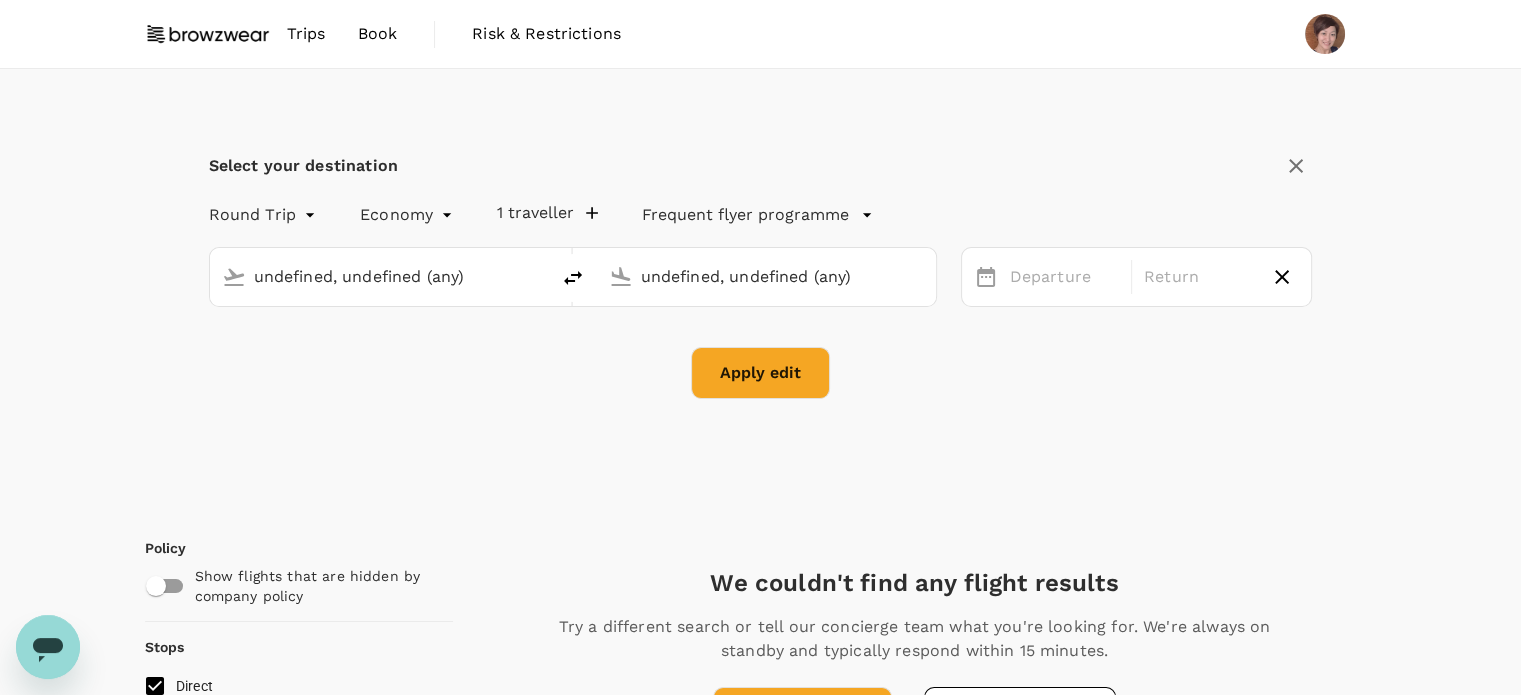 type 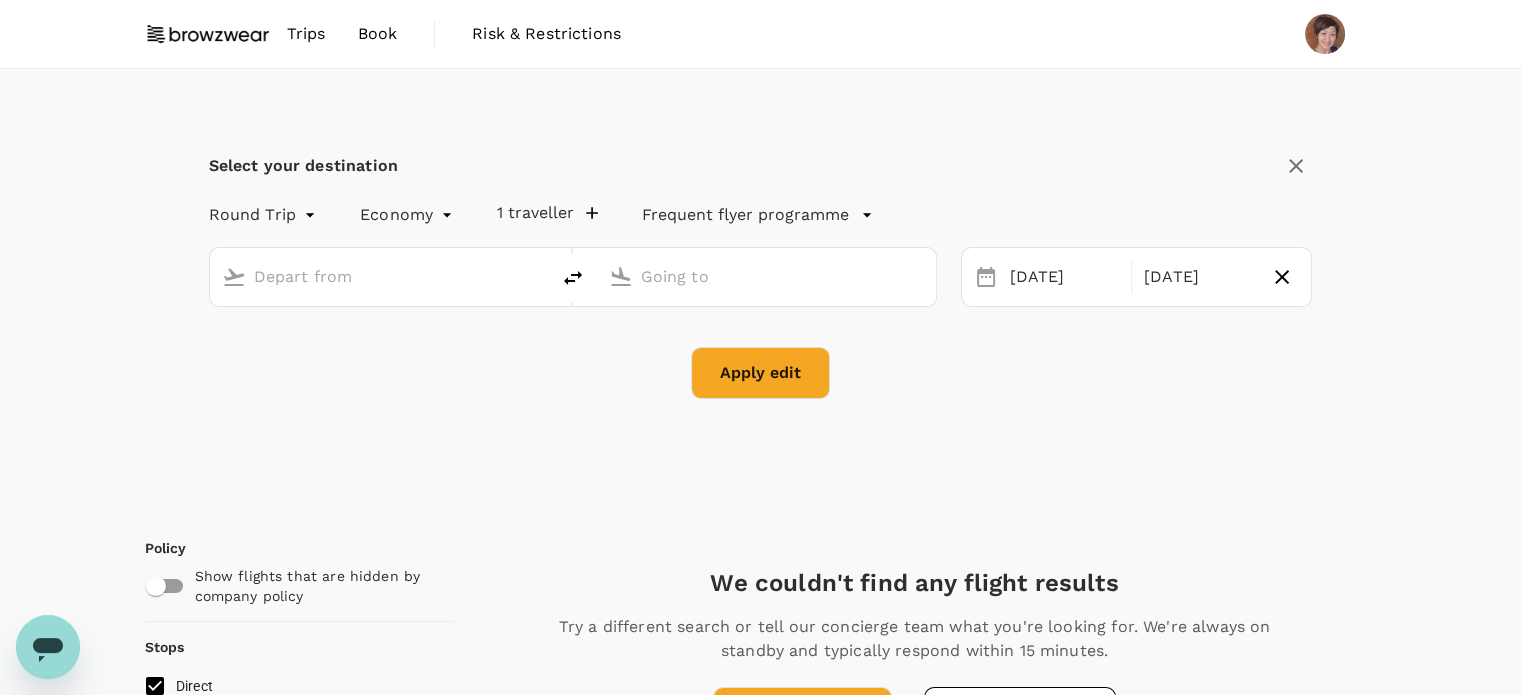 type on "Singapore Changi (SIN)" 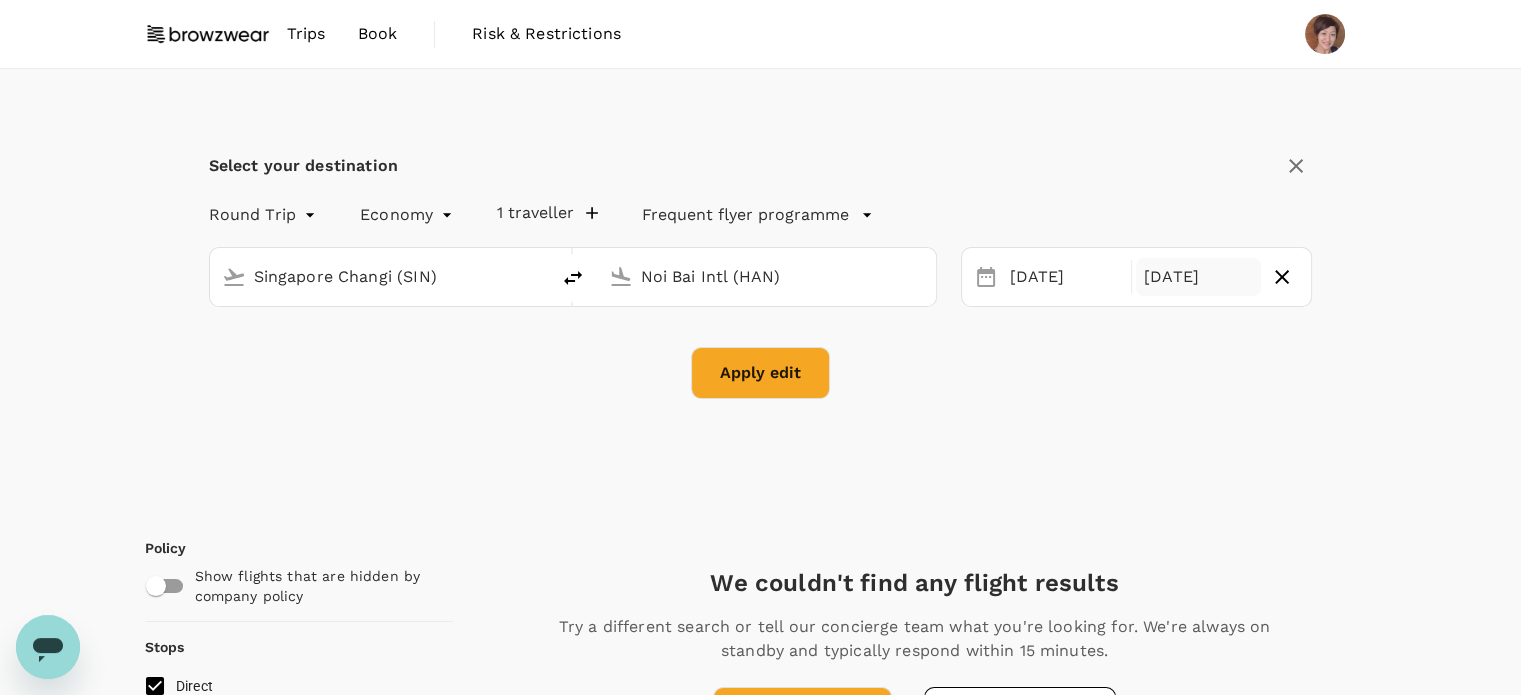 click on "23 Jul" at bounding box center (1198, 277) 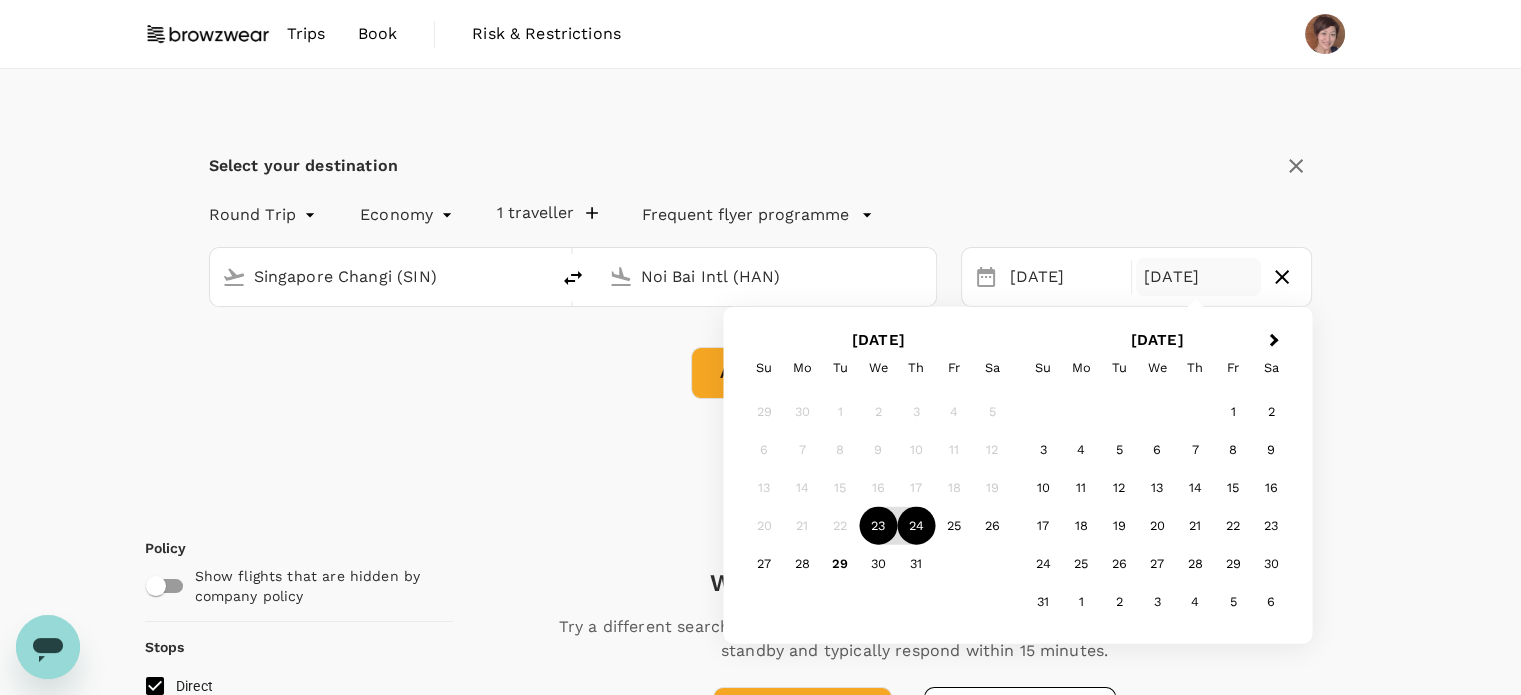 click on "24" at bounding box center (916, 526) 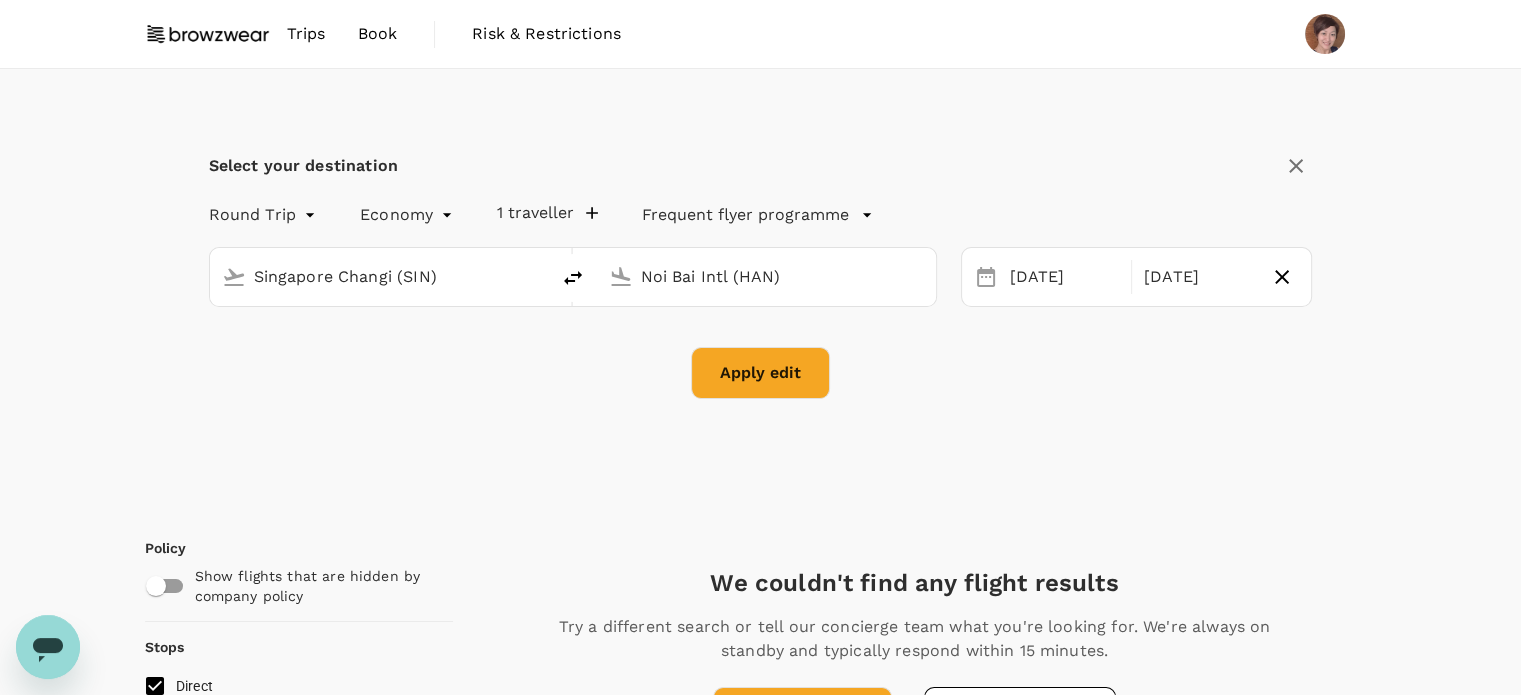 click on "Apply edit" at bounding box center (760, 373) 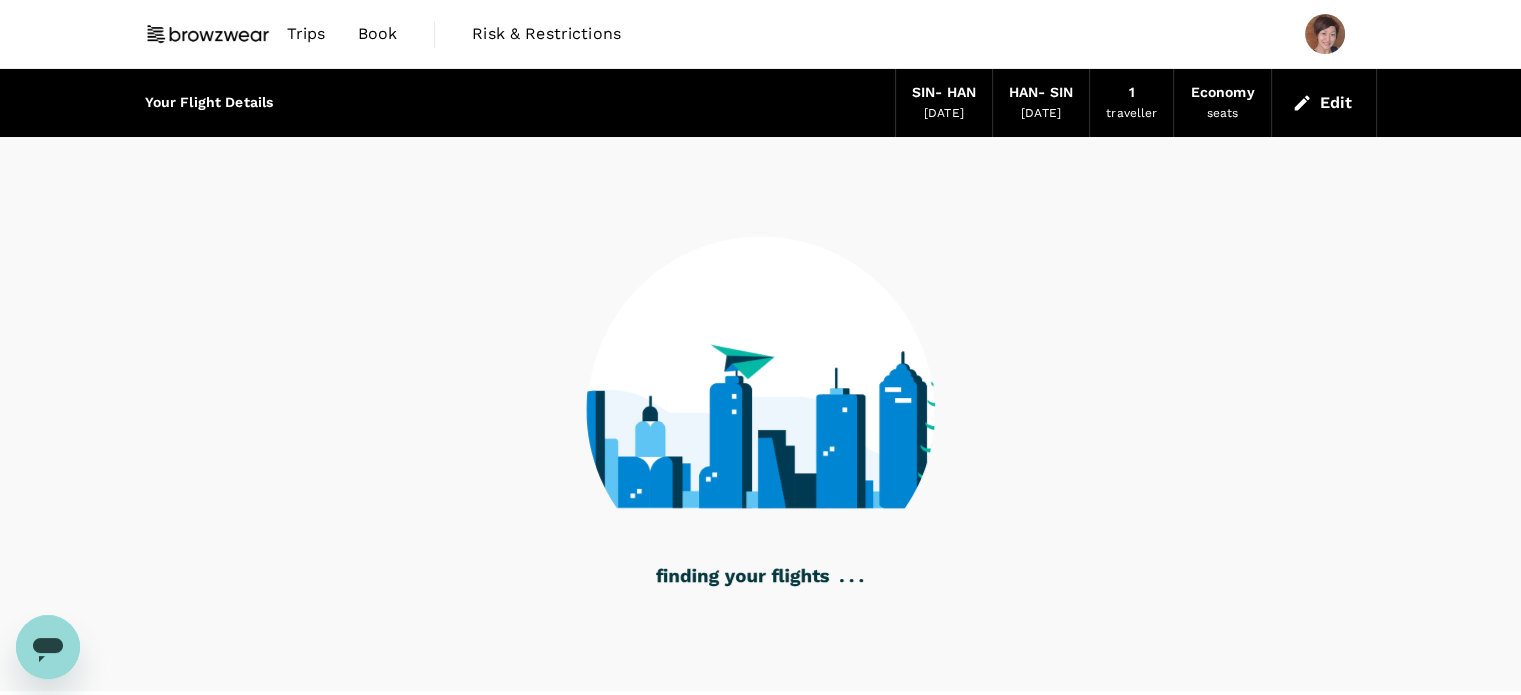 click on "23 Jul 2025" at bounding box center (944, 114) 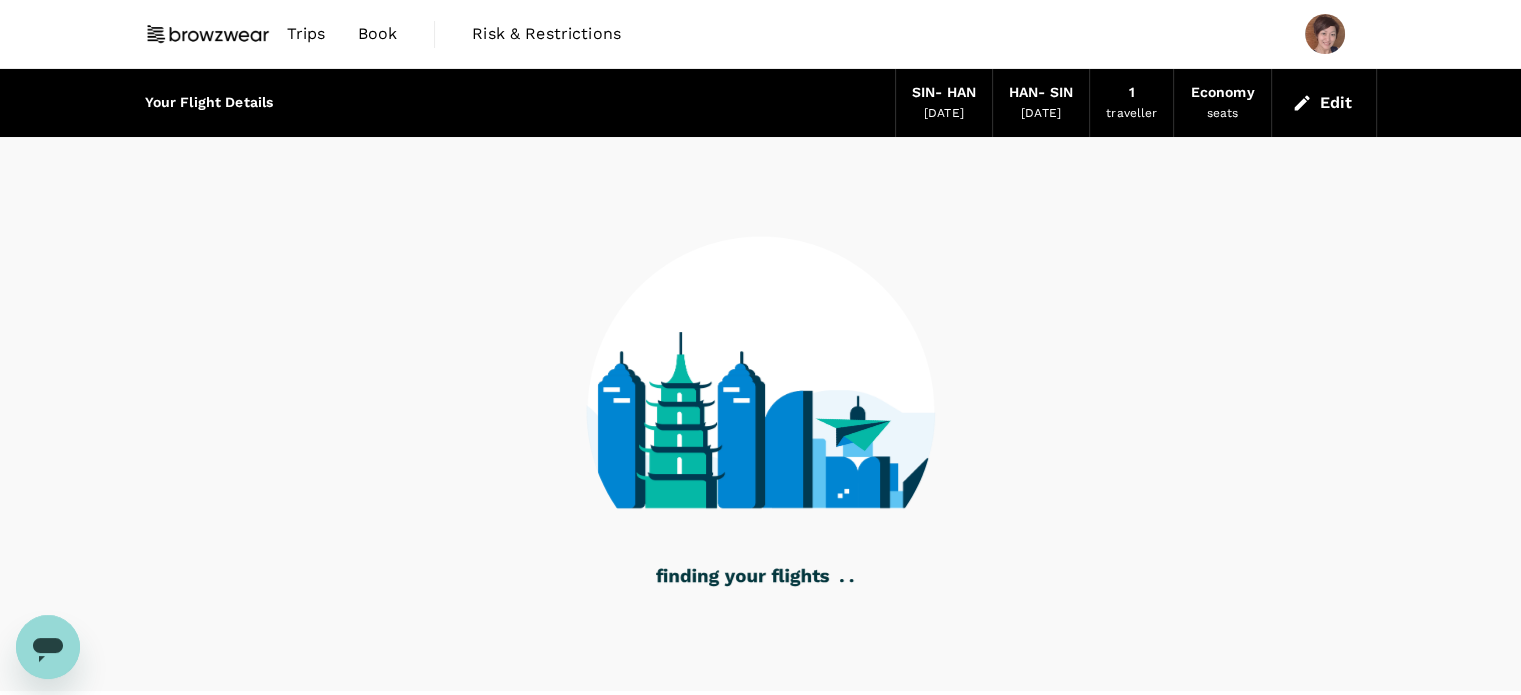 click on "Edit" at bounding box center [1324, 103] 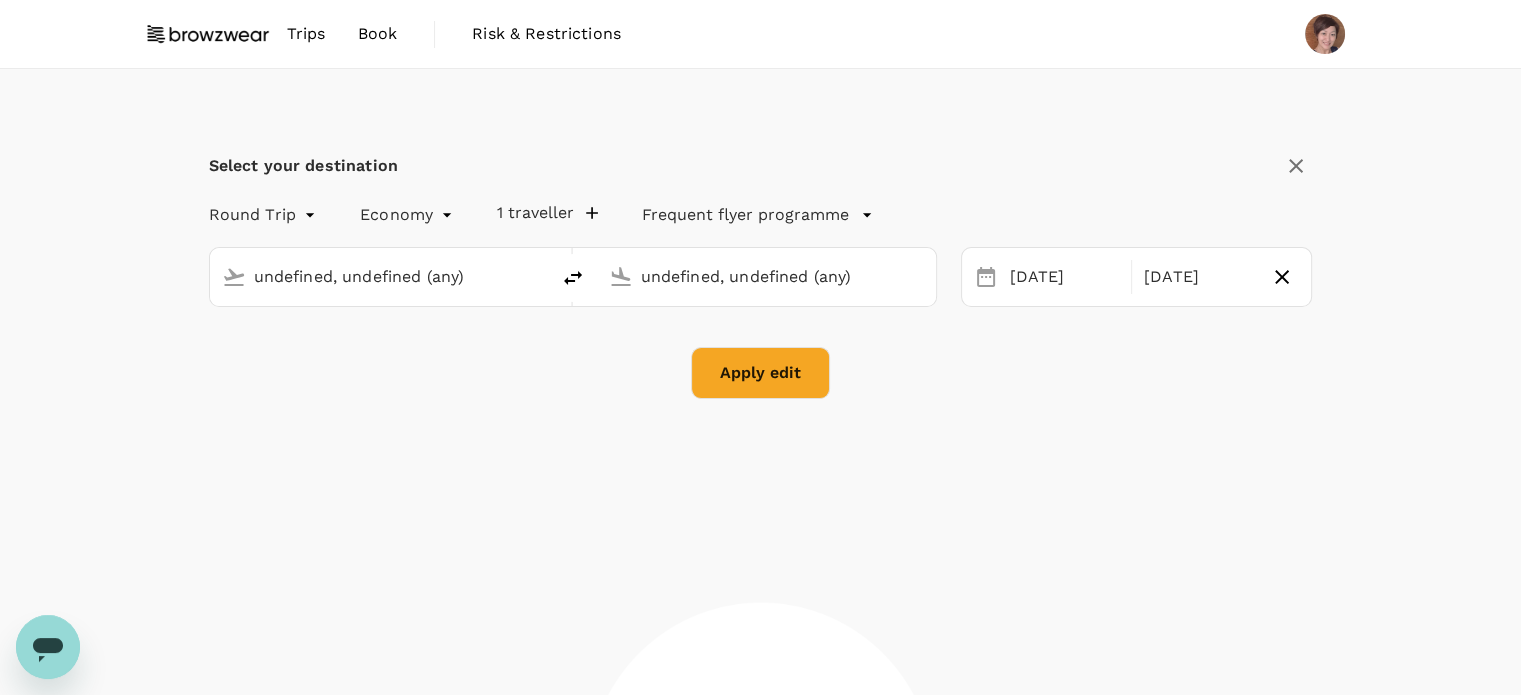 type 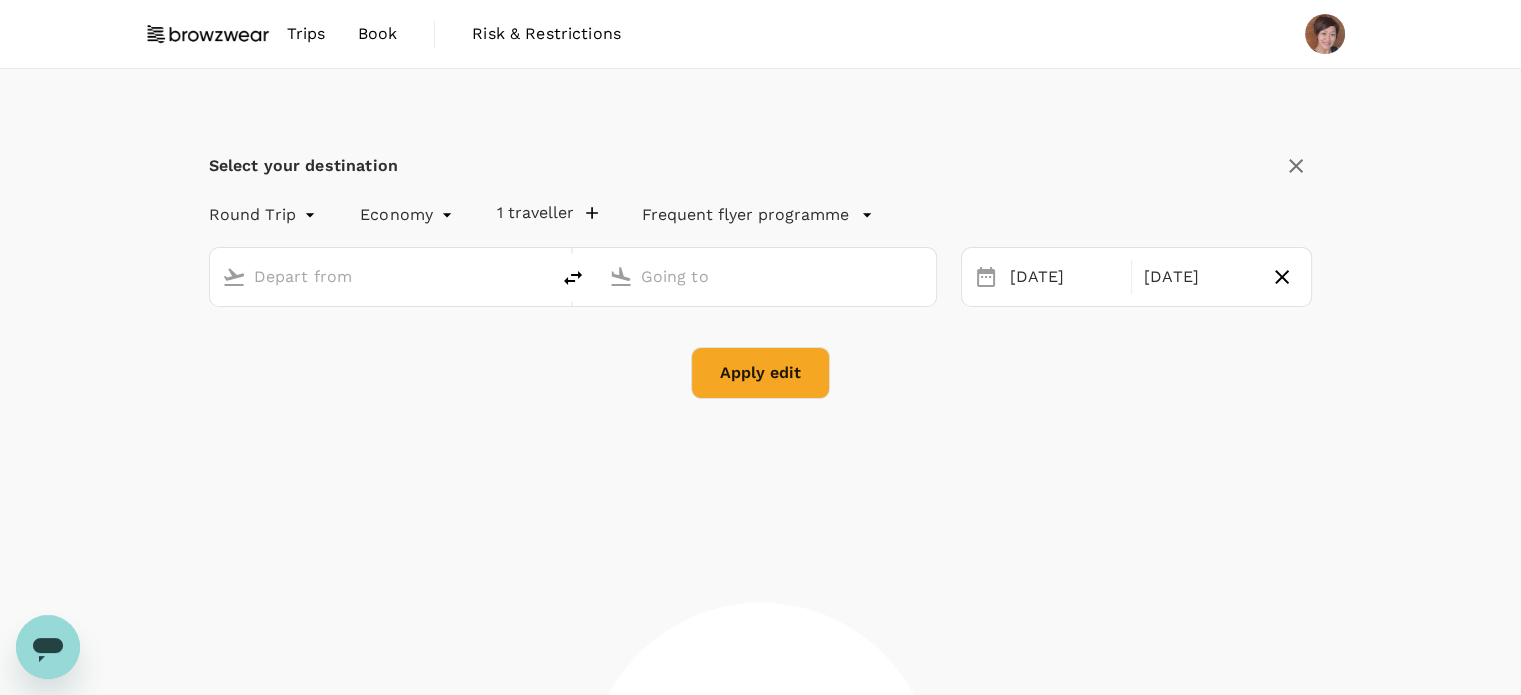 type on "Singapore Changi (SIN)" 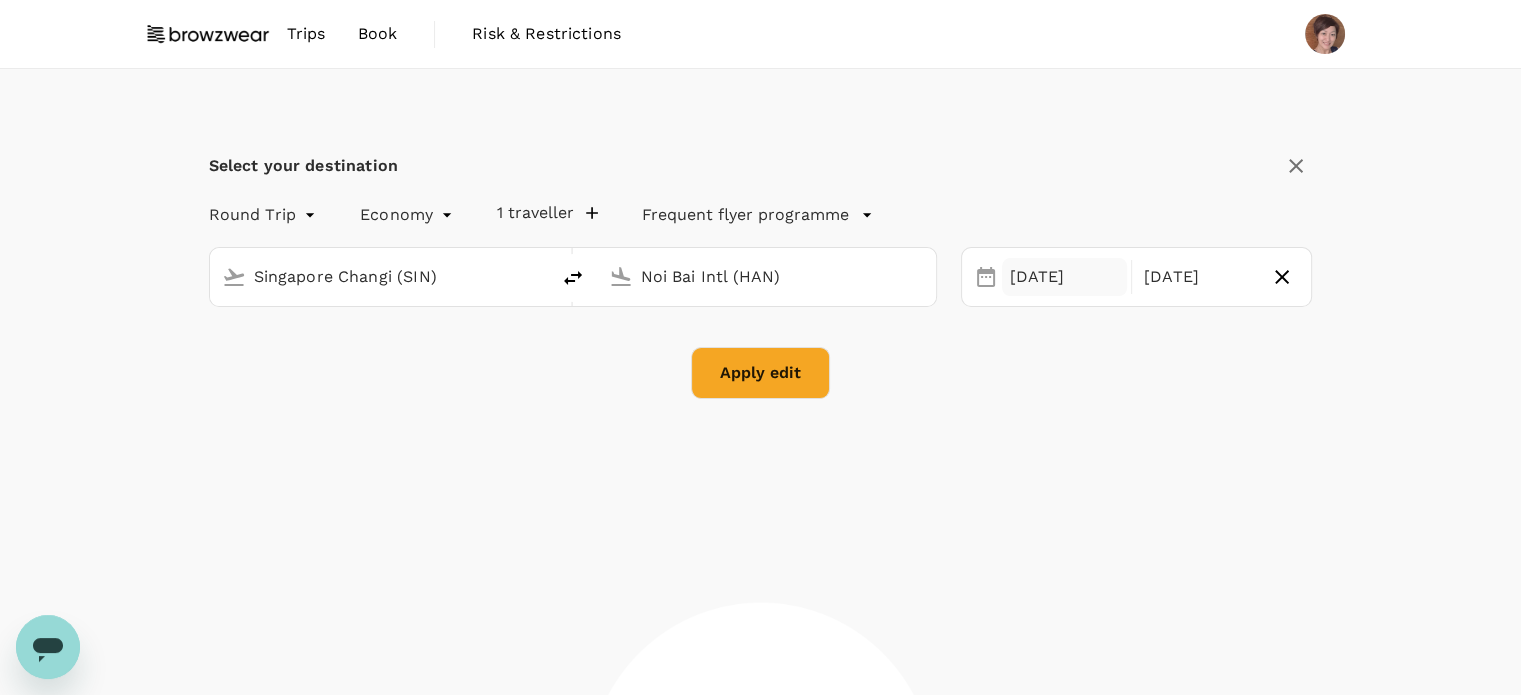 click on "23 Jul" at bounding box center (1064, 277) 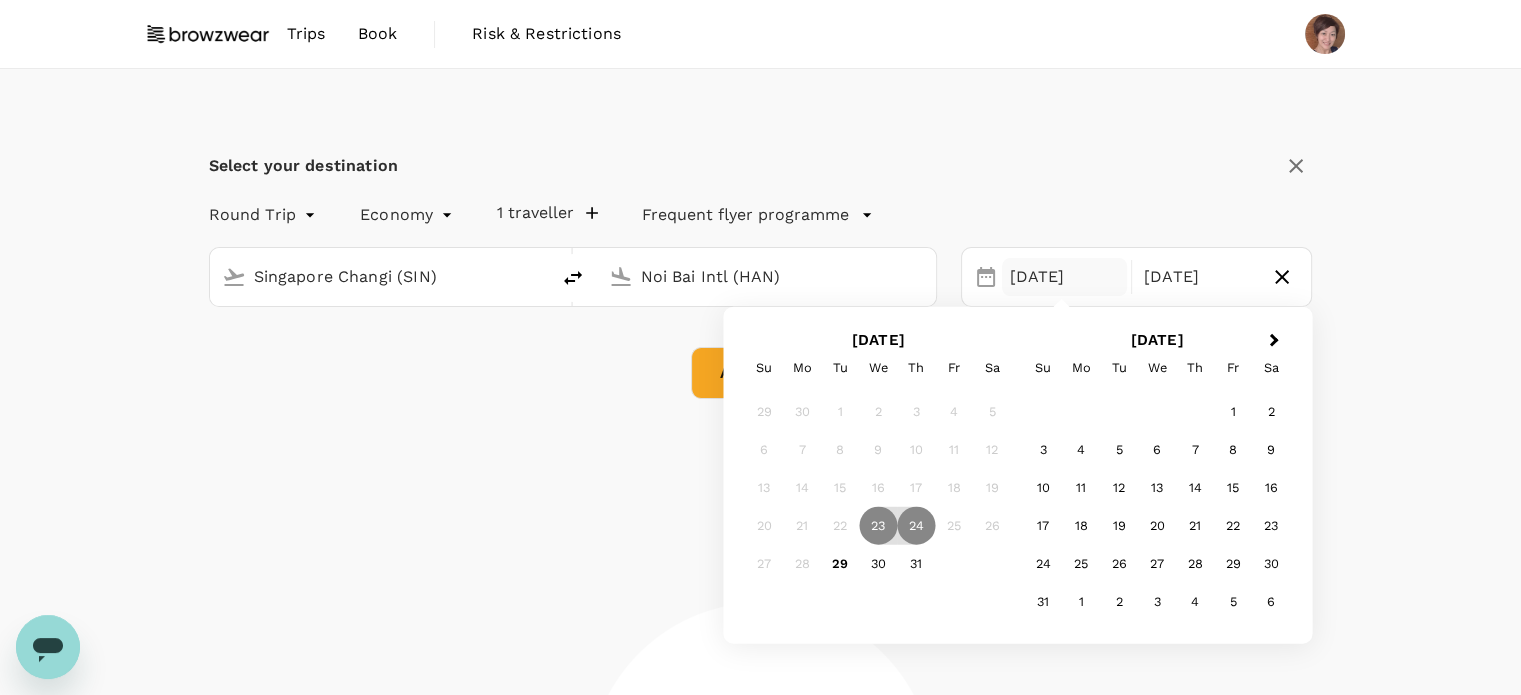 click on "30" at bounding box center [878, 564] 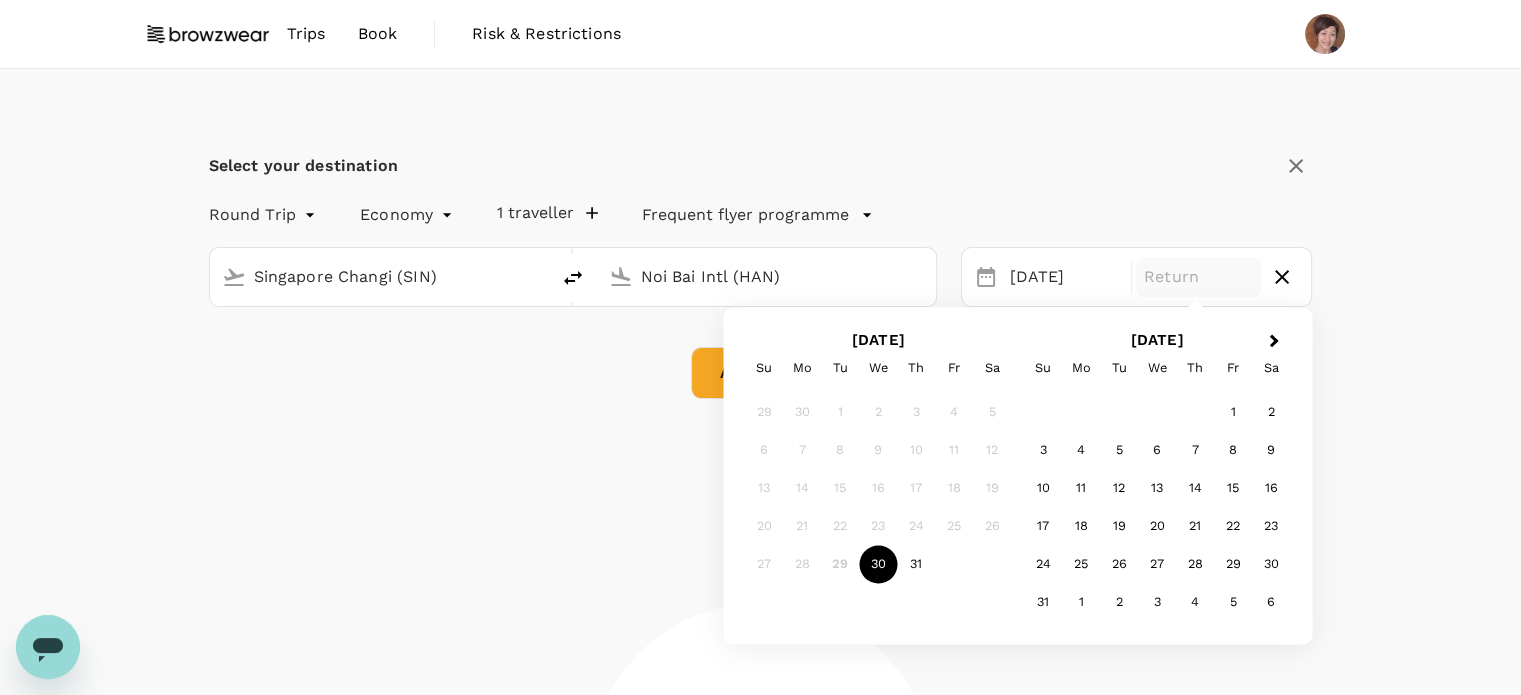 click on "30" at bounding box center [878, 565] 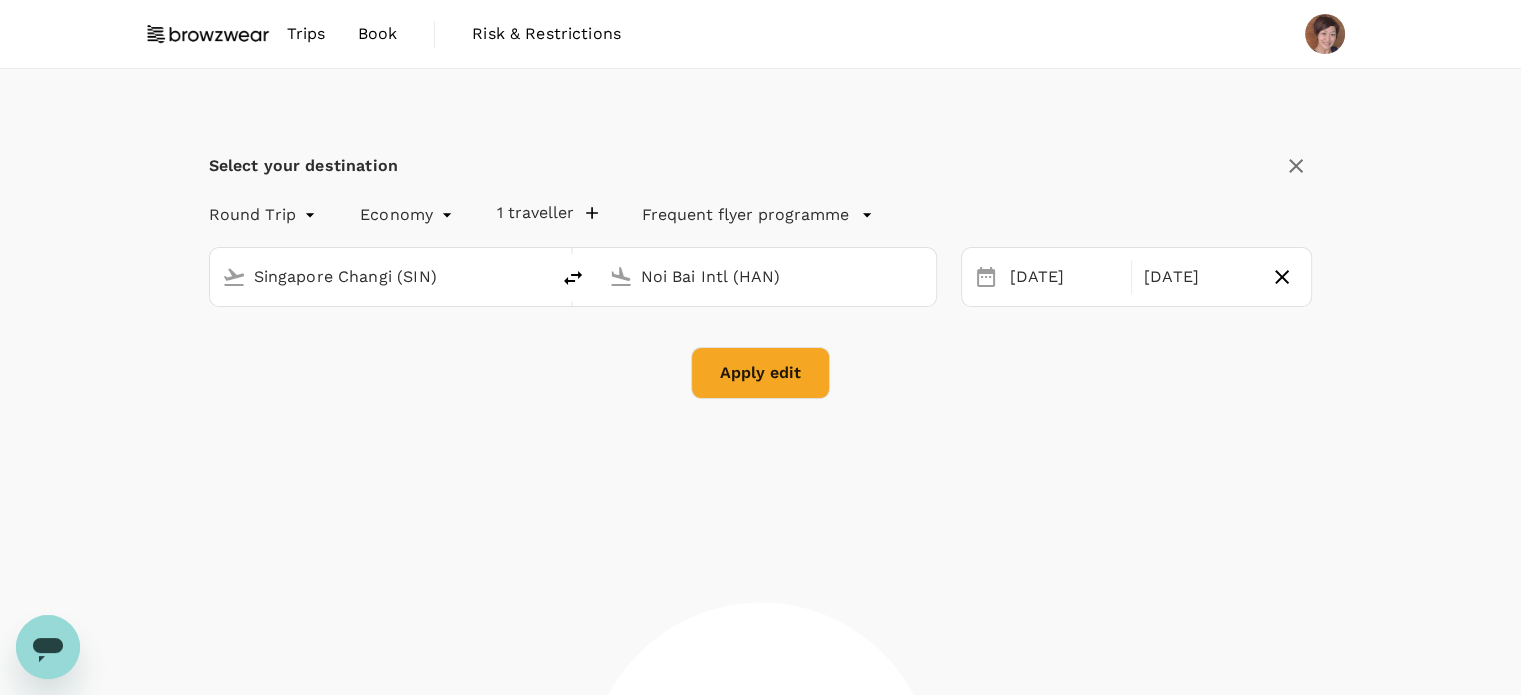 click on "Apply edit" at bounding box center [760, 373] 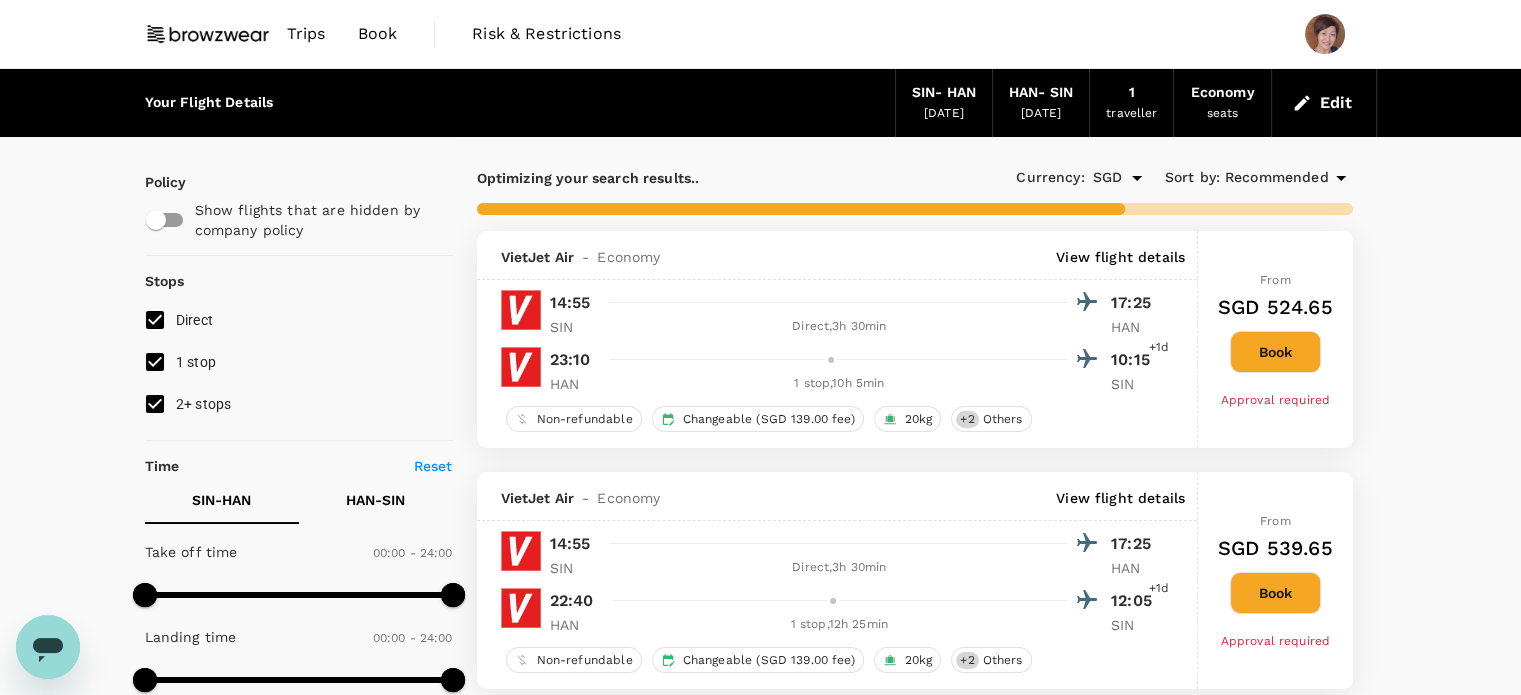 click on "1 stop" at bounding box center (155, 362) 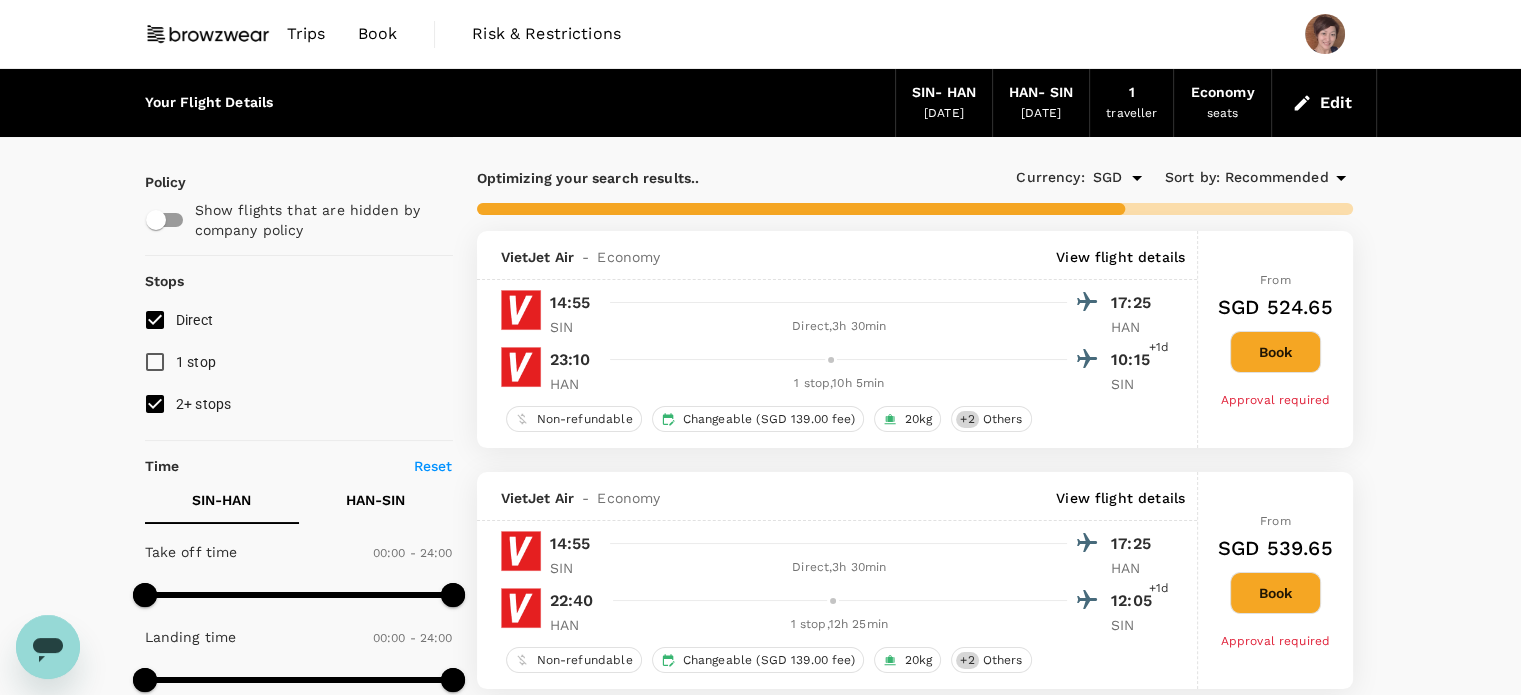type on "885" 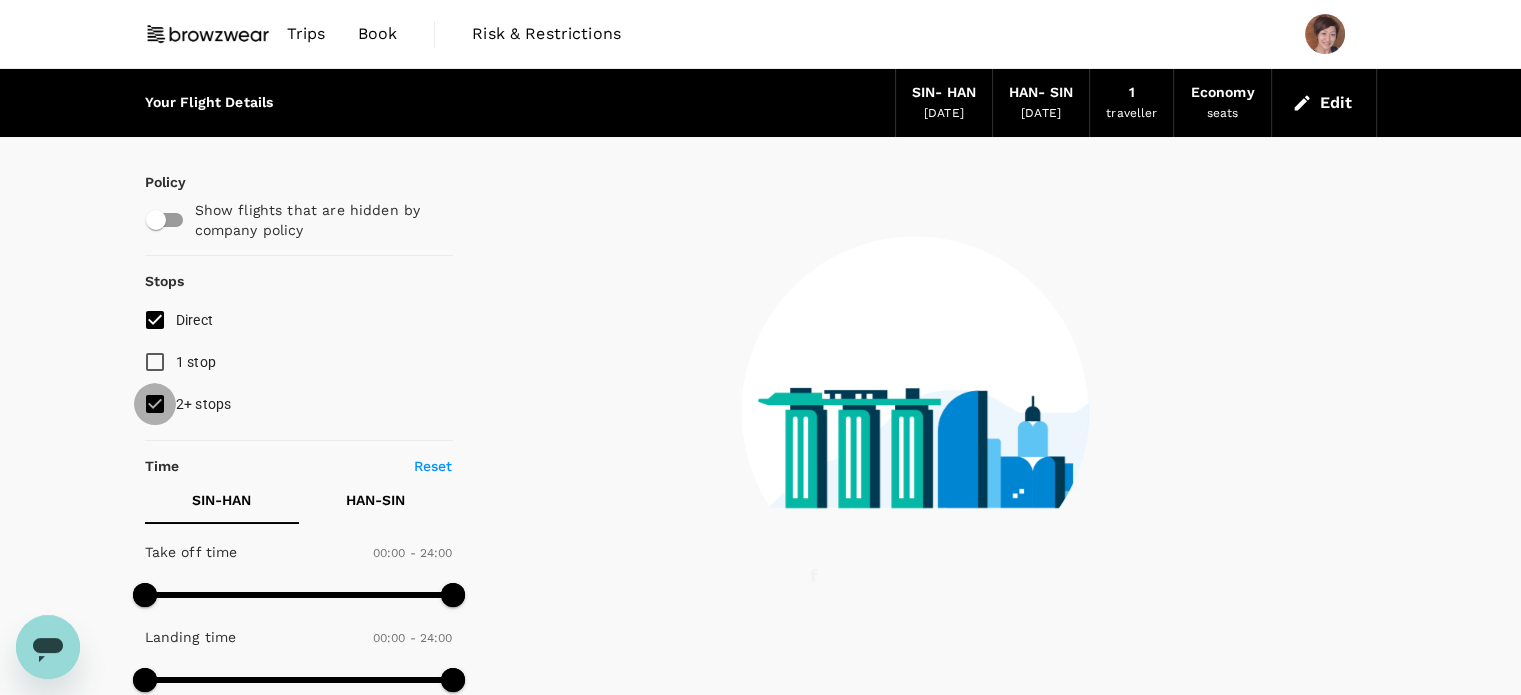 click on "2+ stops" at bounding box center (155, 404) 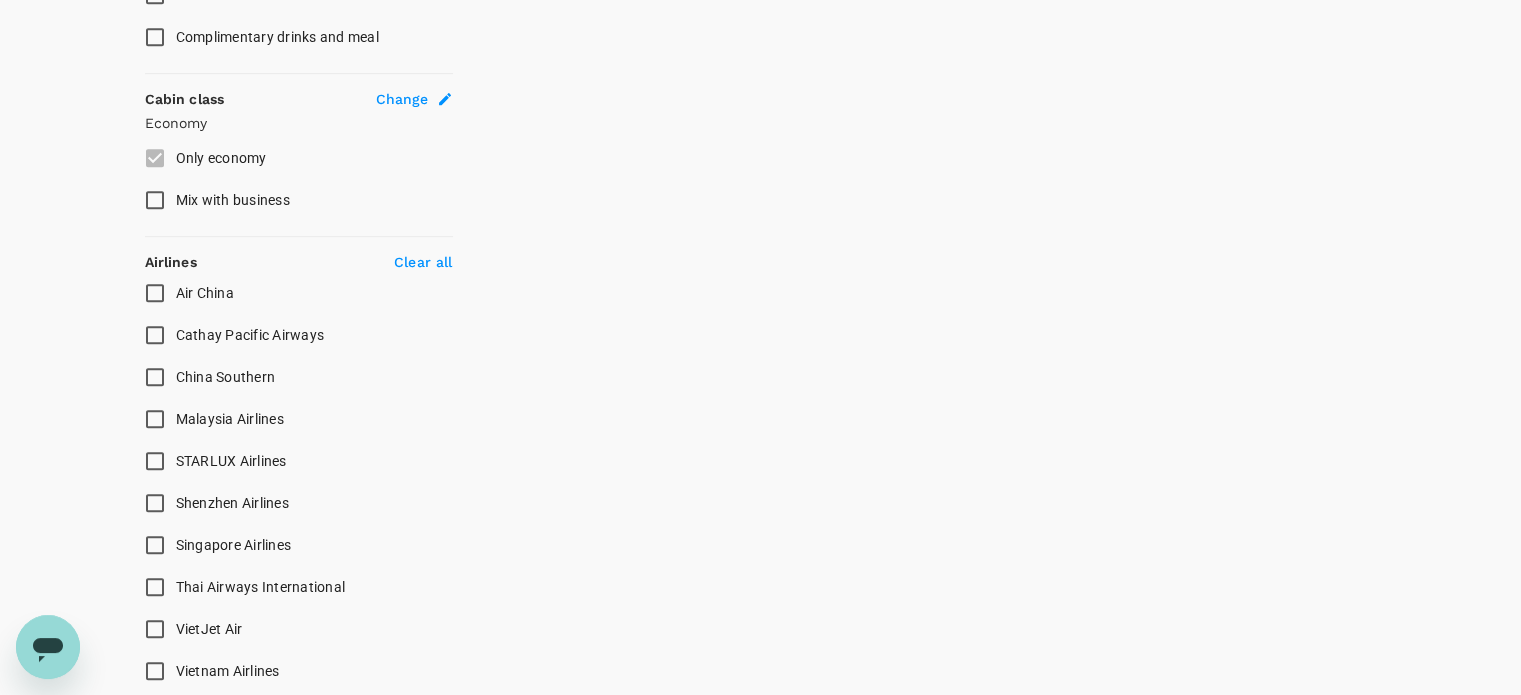 scroll, scrollTop: 1100, scrollLeft: 0, axis: vertical 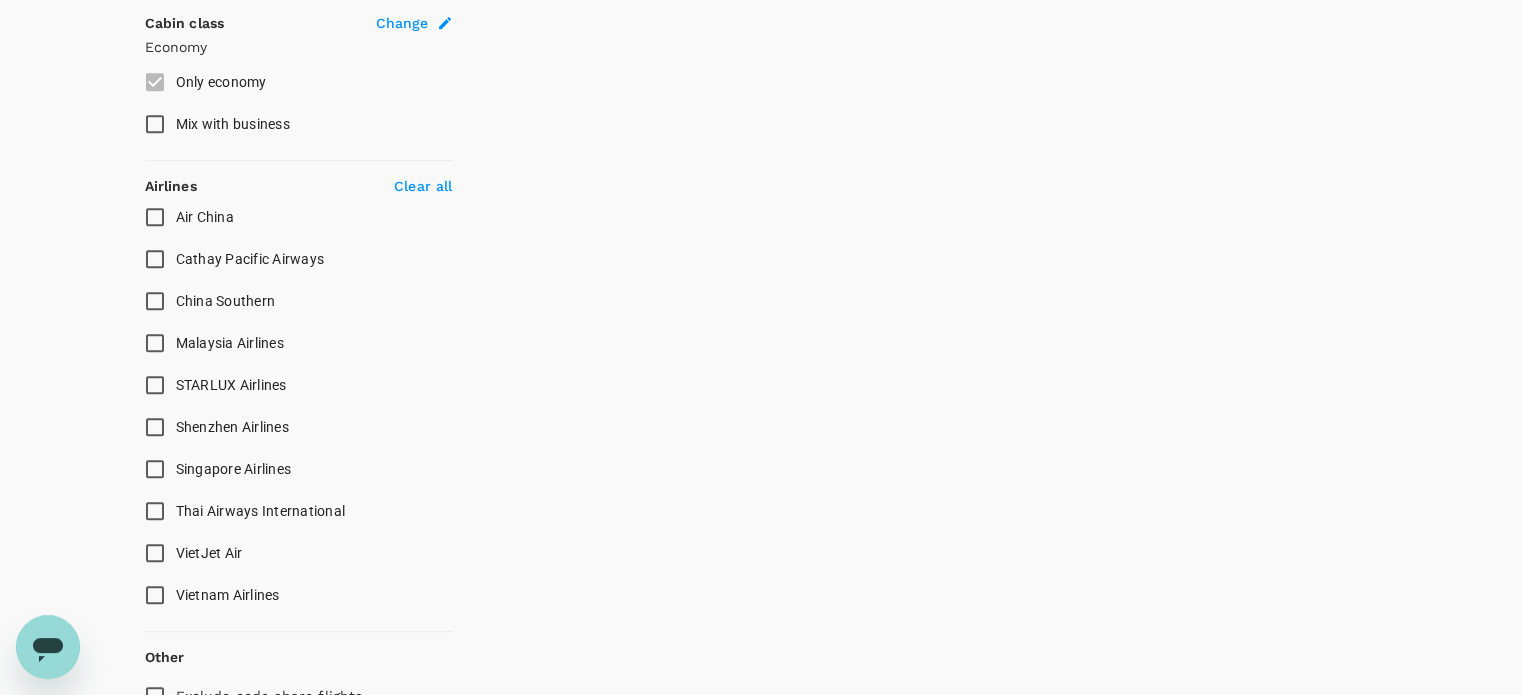 click on "VietJet Air" at bounding box center [155, 553] 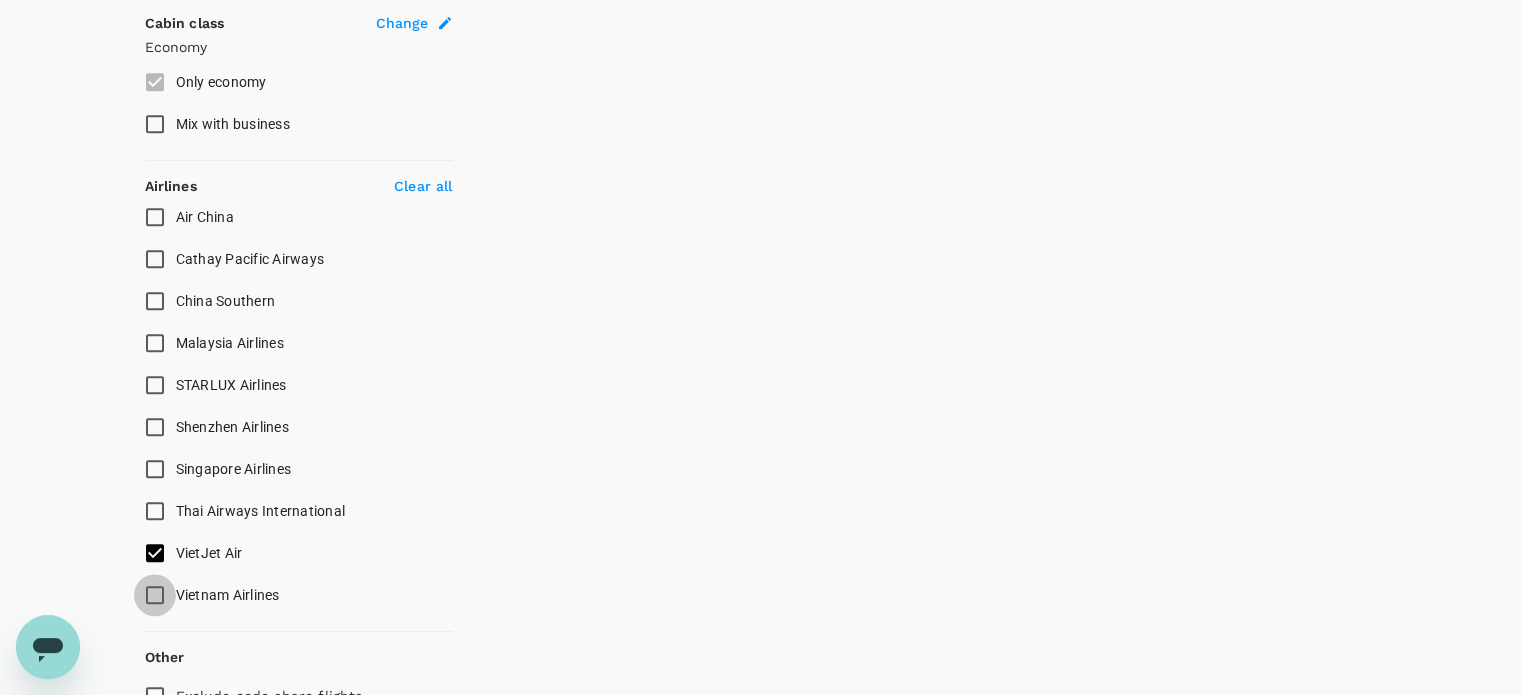 click on "Vietnam Airlines" at bounding box center (155, 595) 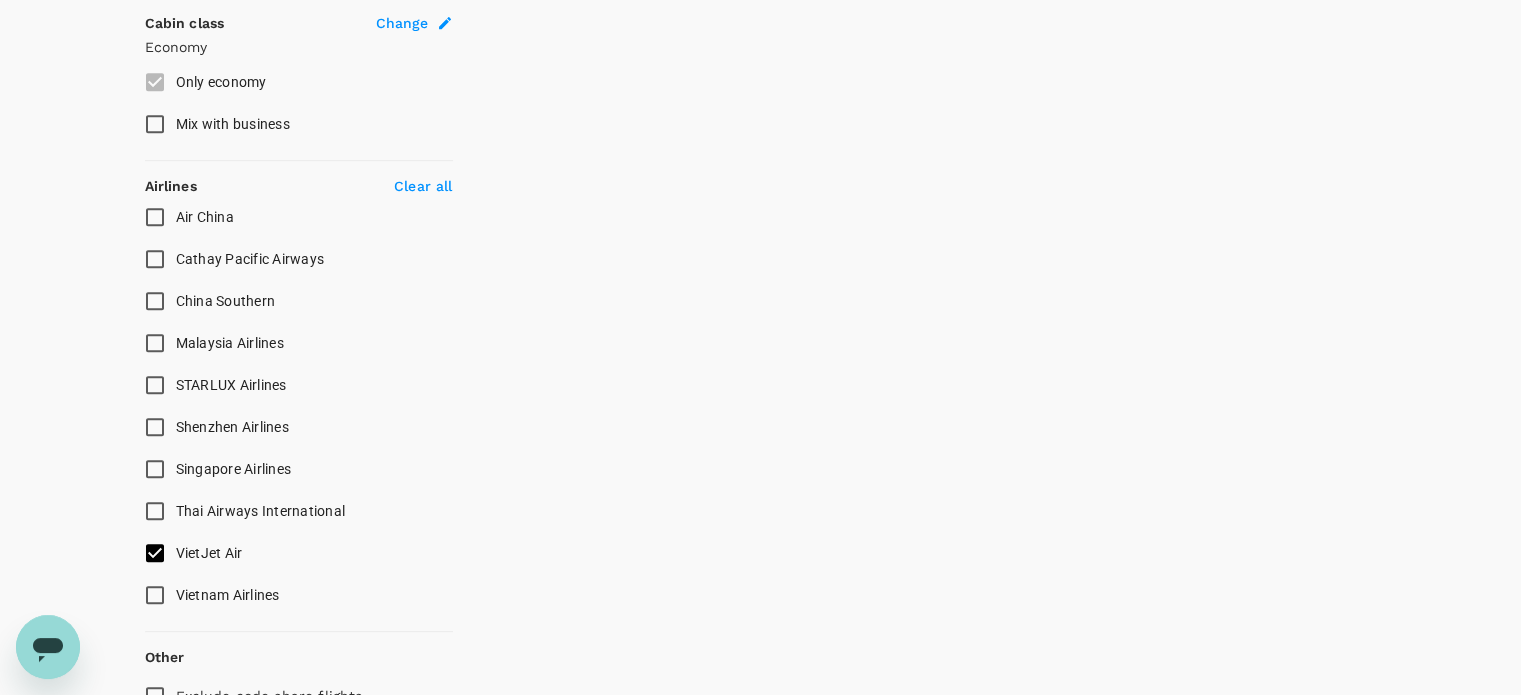 checkbox on "true" 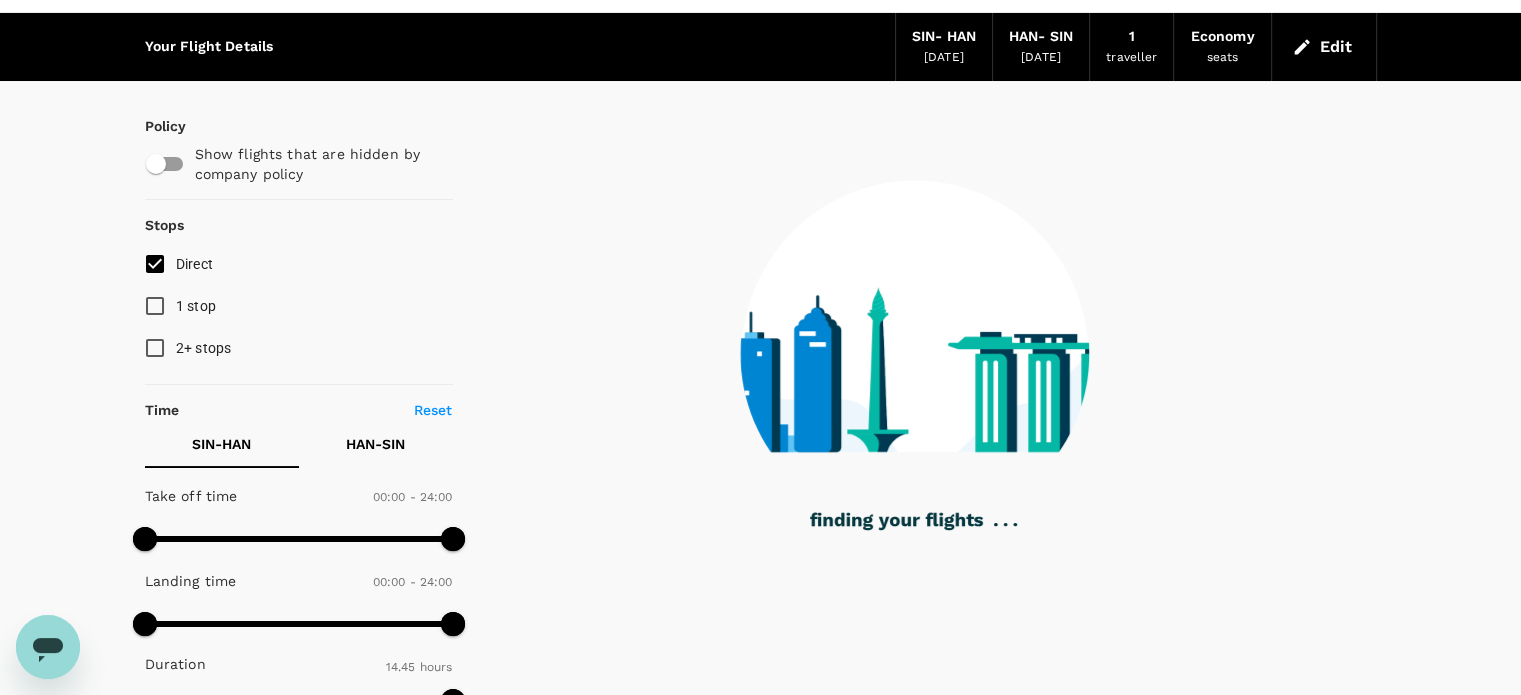 scroll, scrollTop: 0, scrollLeft: 0, axis: both 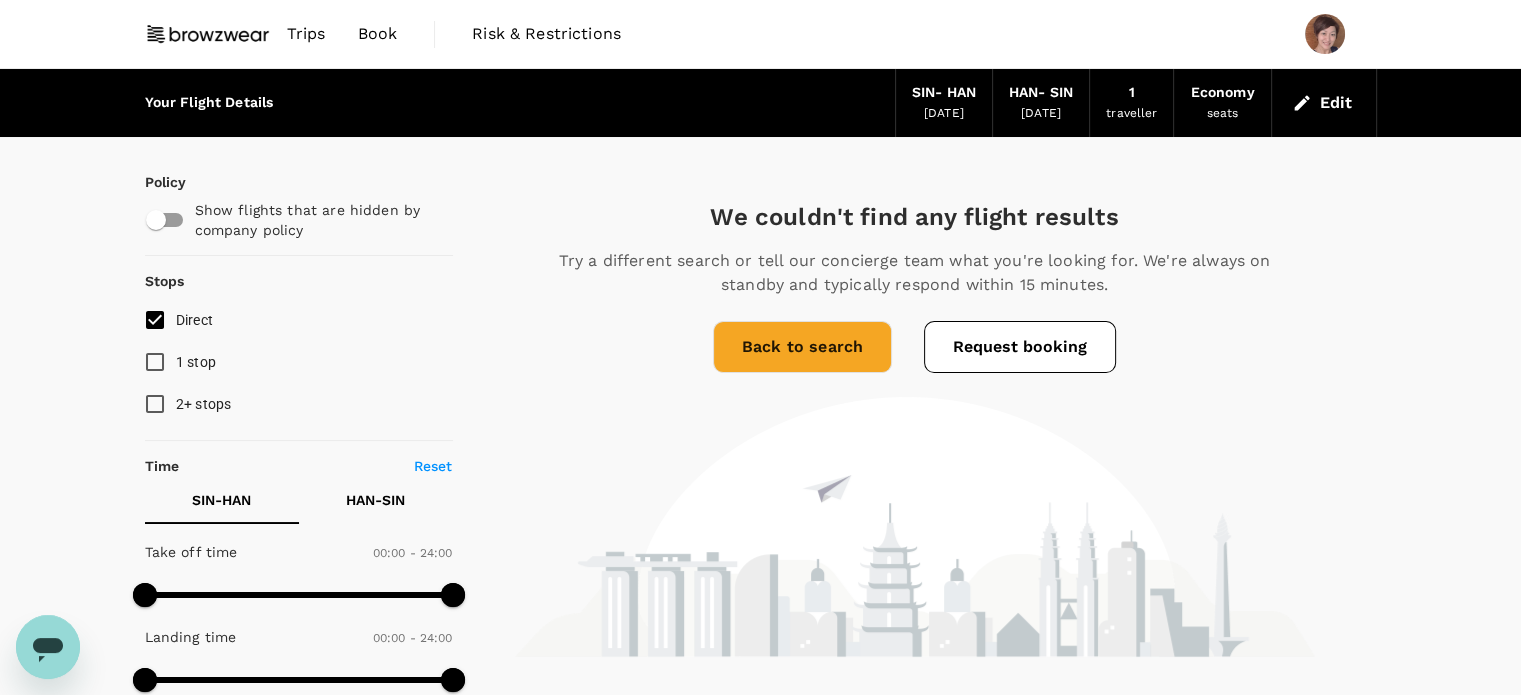 click on "Edit" at bounding box center [1324, 103] 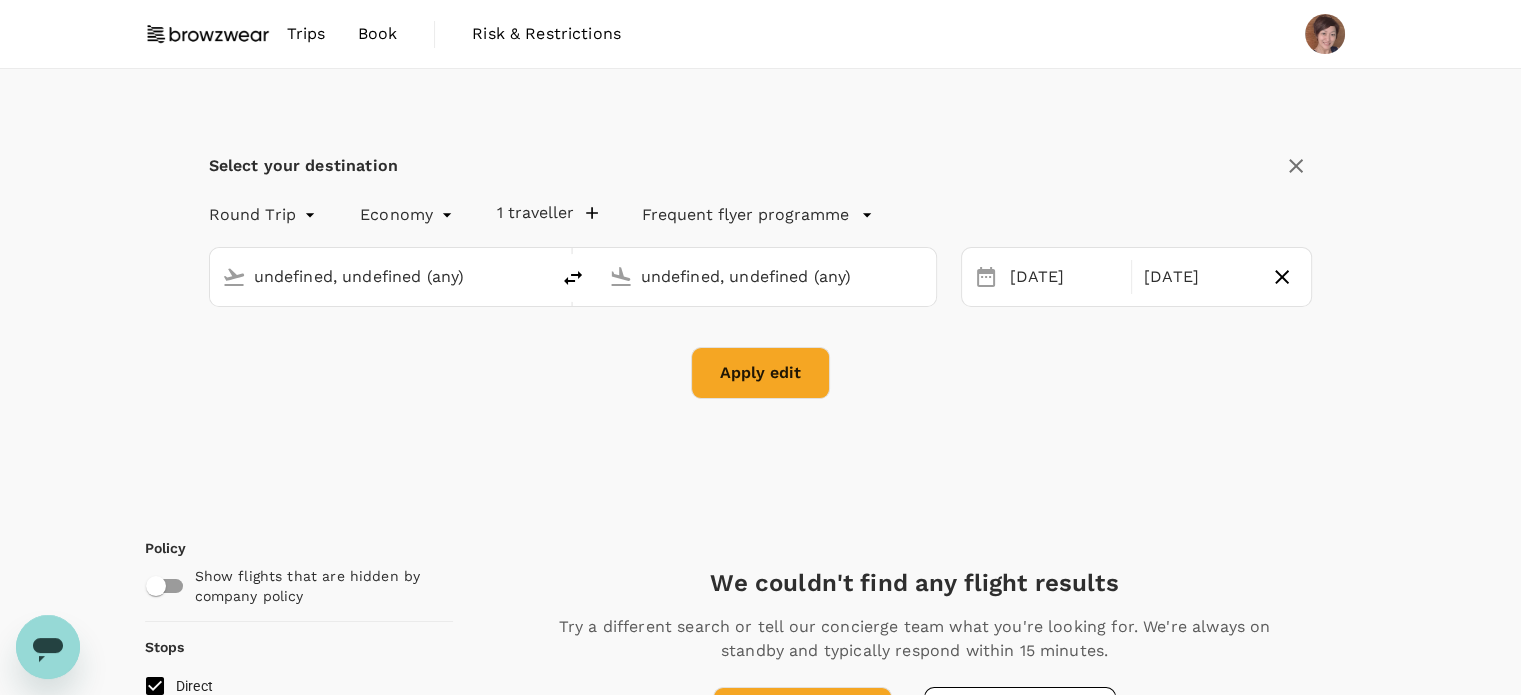 type 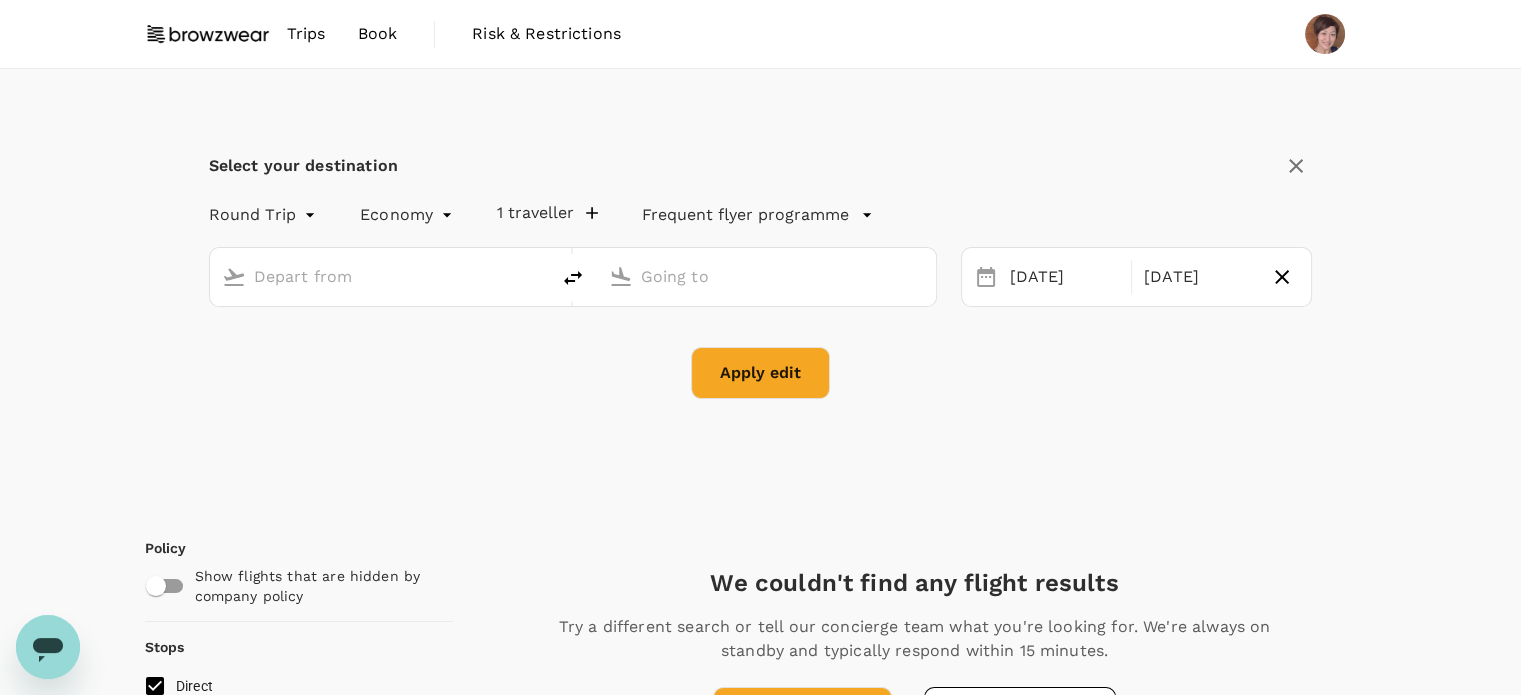 type on "Singapore Changi (SIN)" 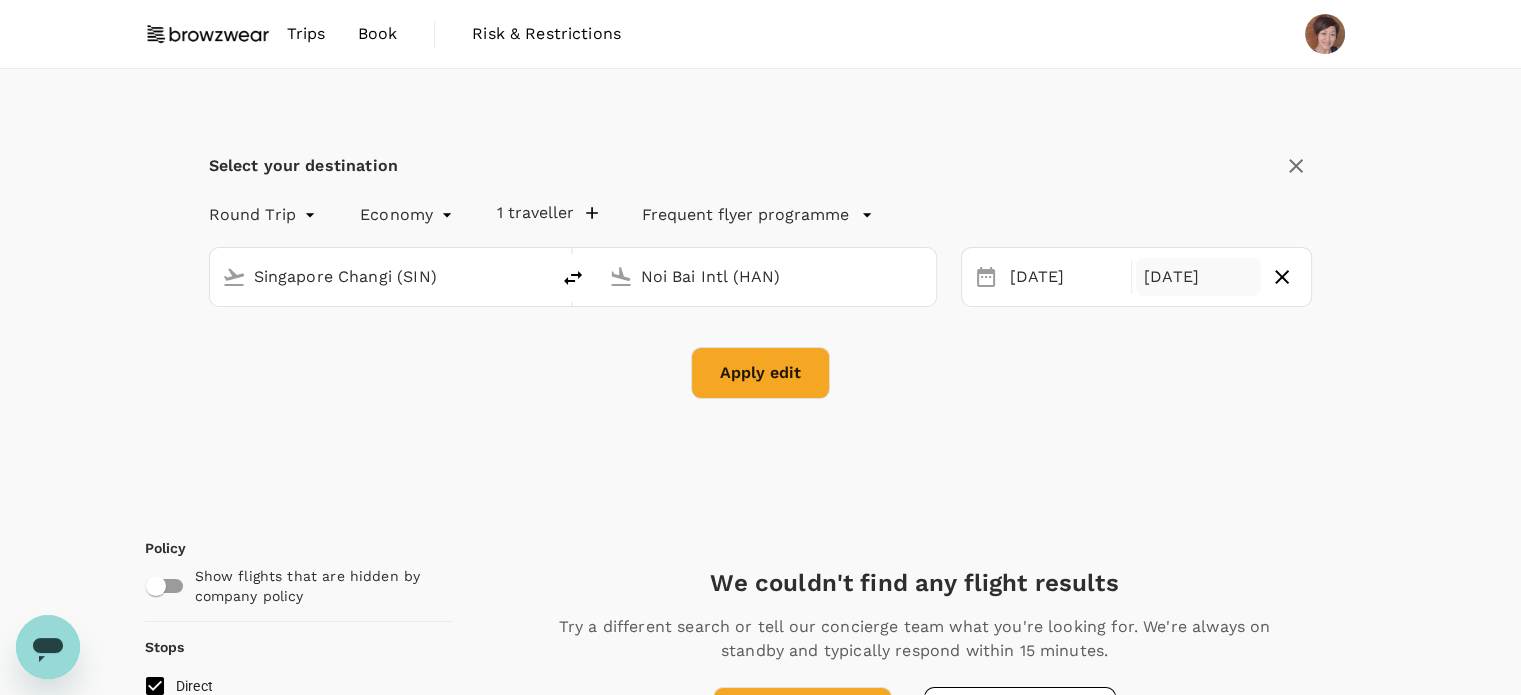 click on "[DATE]" at bounding box center (1198, 277) 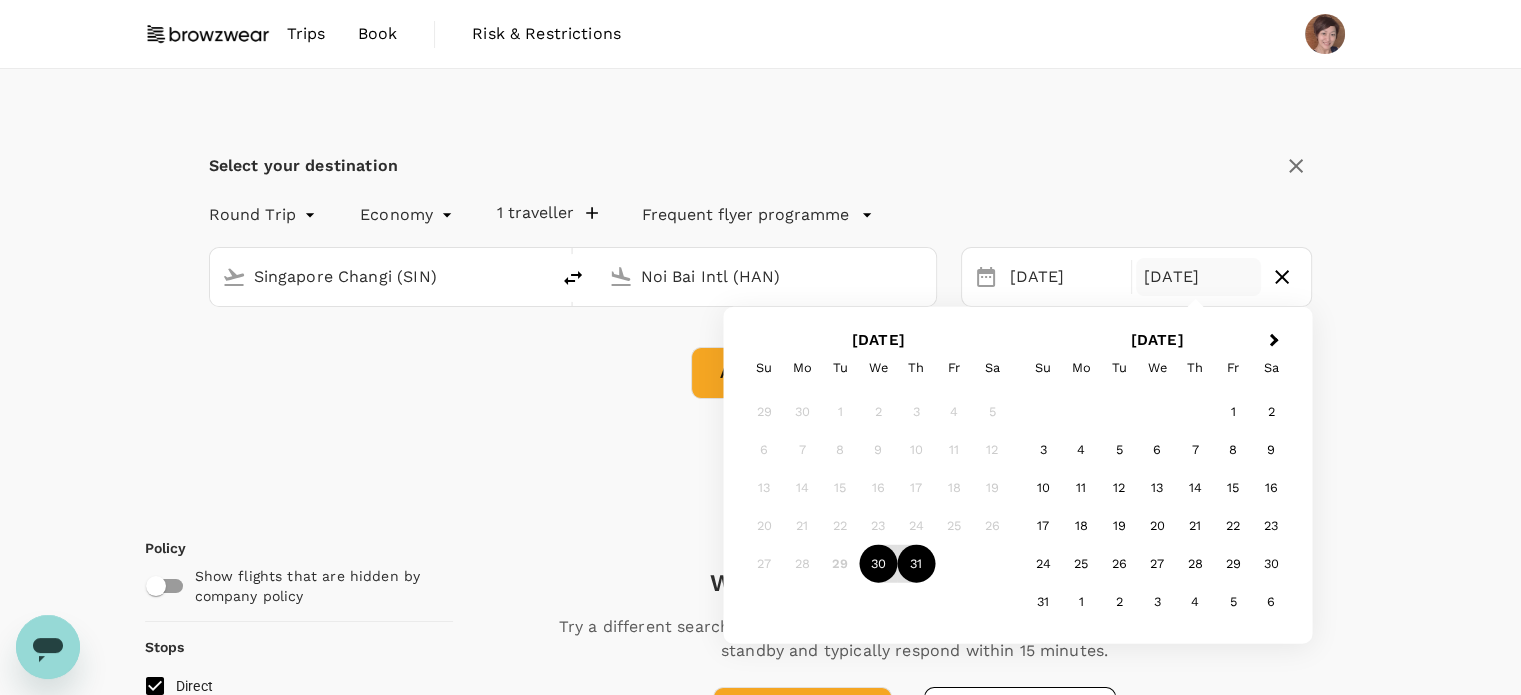 click on "31" at bounding box center [916, 564] 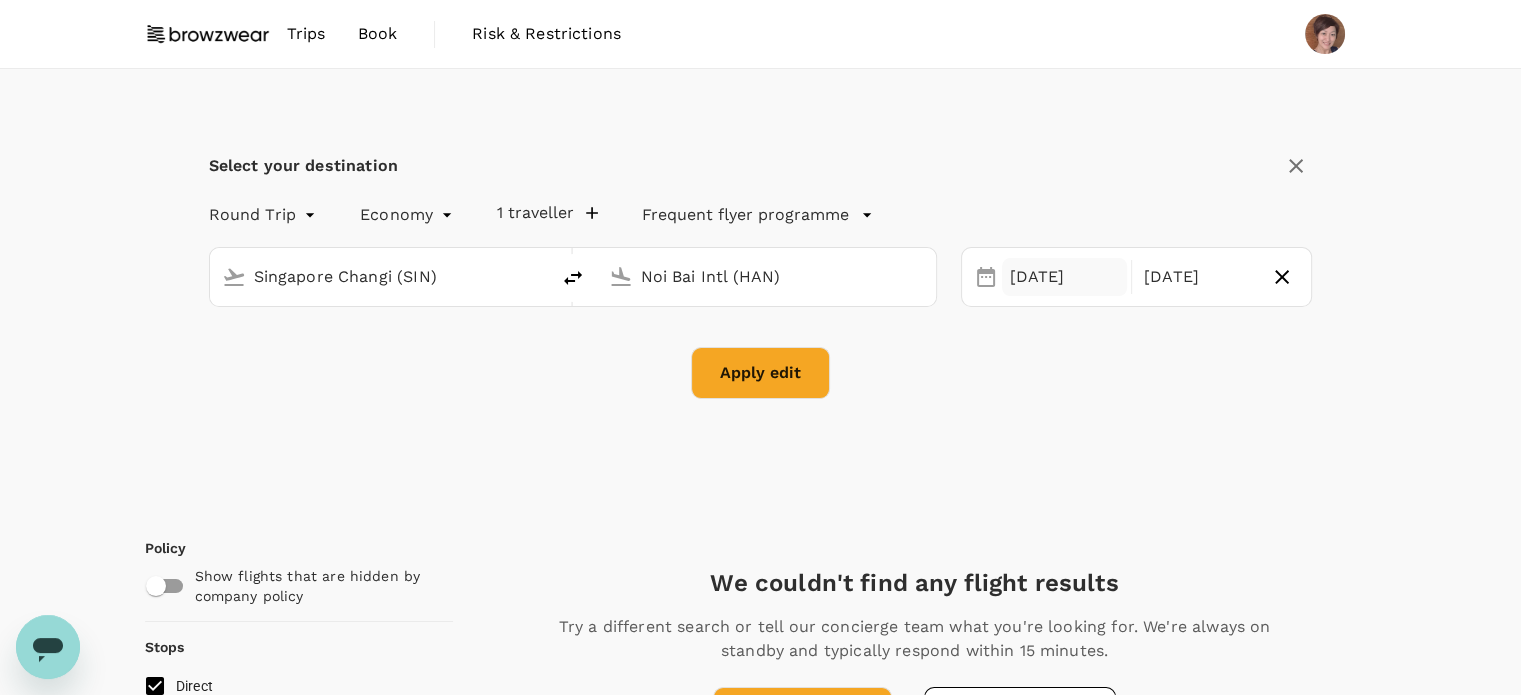 click on "[DATE]" at bounding box center [1064, 277] 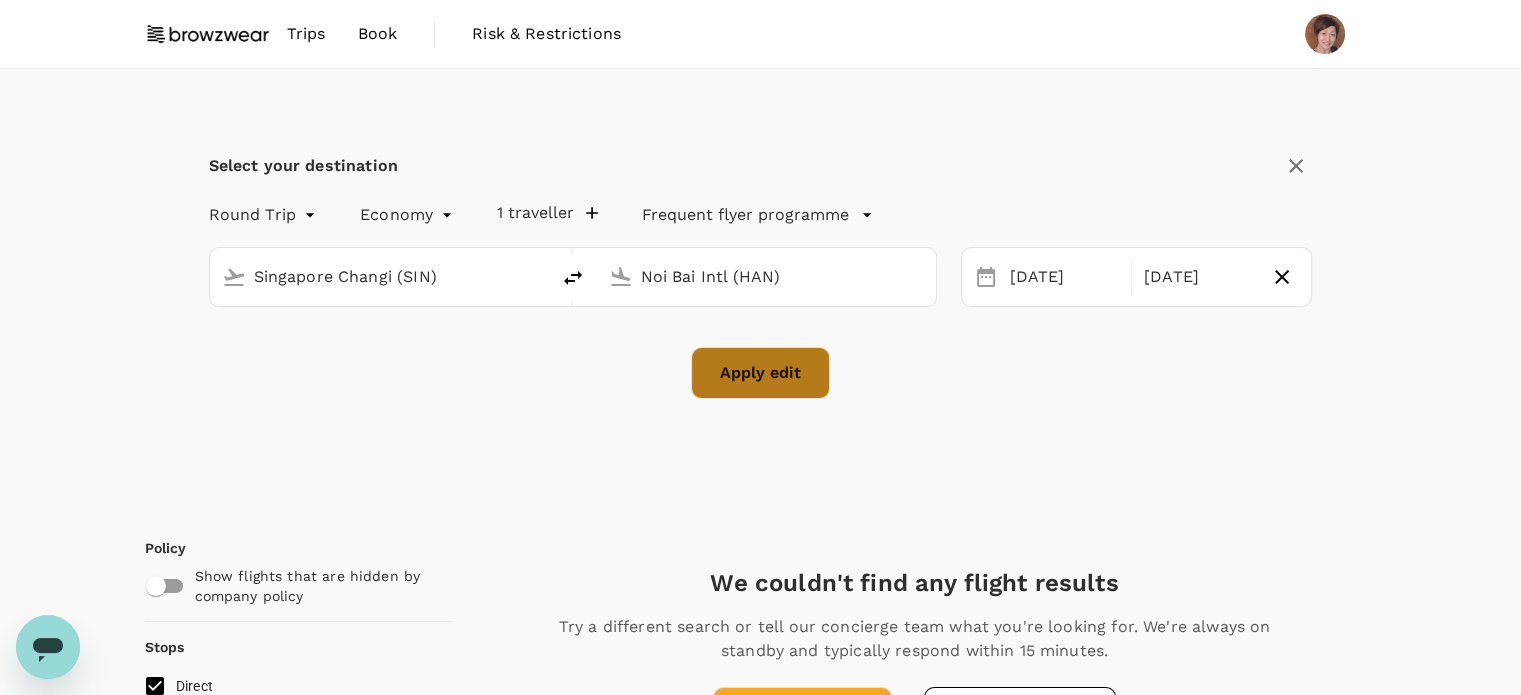 click on "Apply edit" at bounding box center (760, 373) 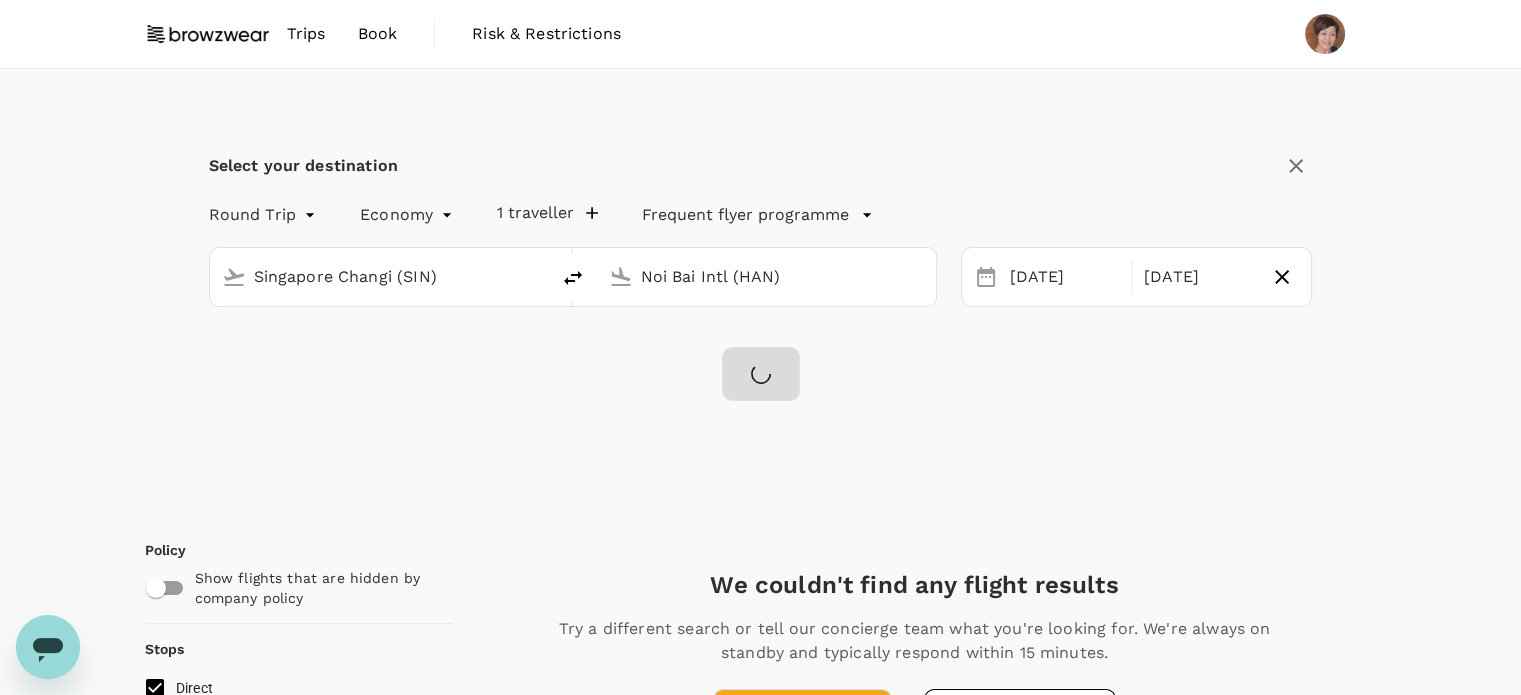 checkbox on "false" 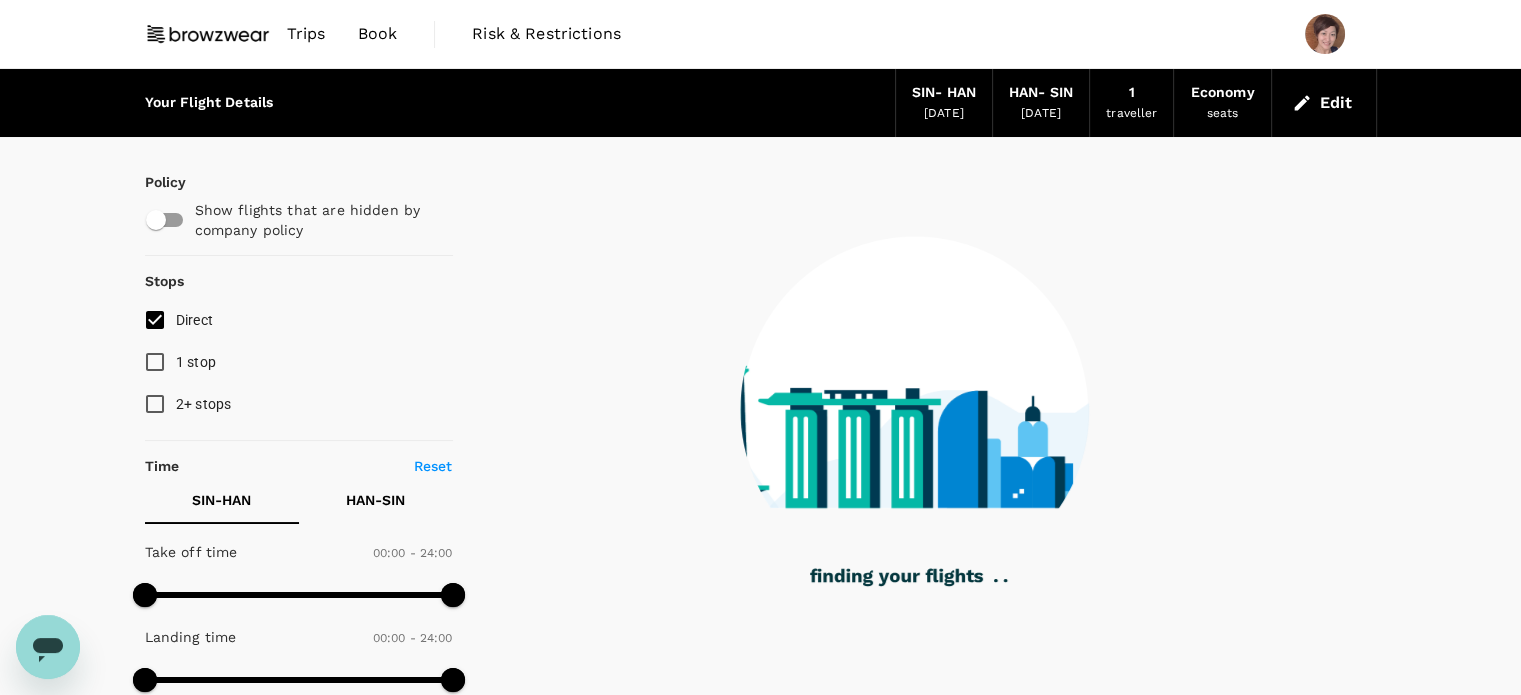 type on "855" 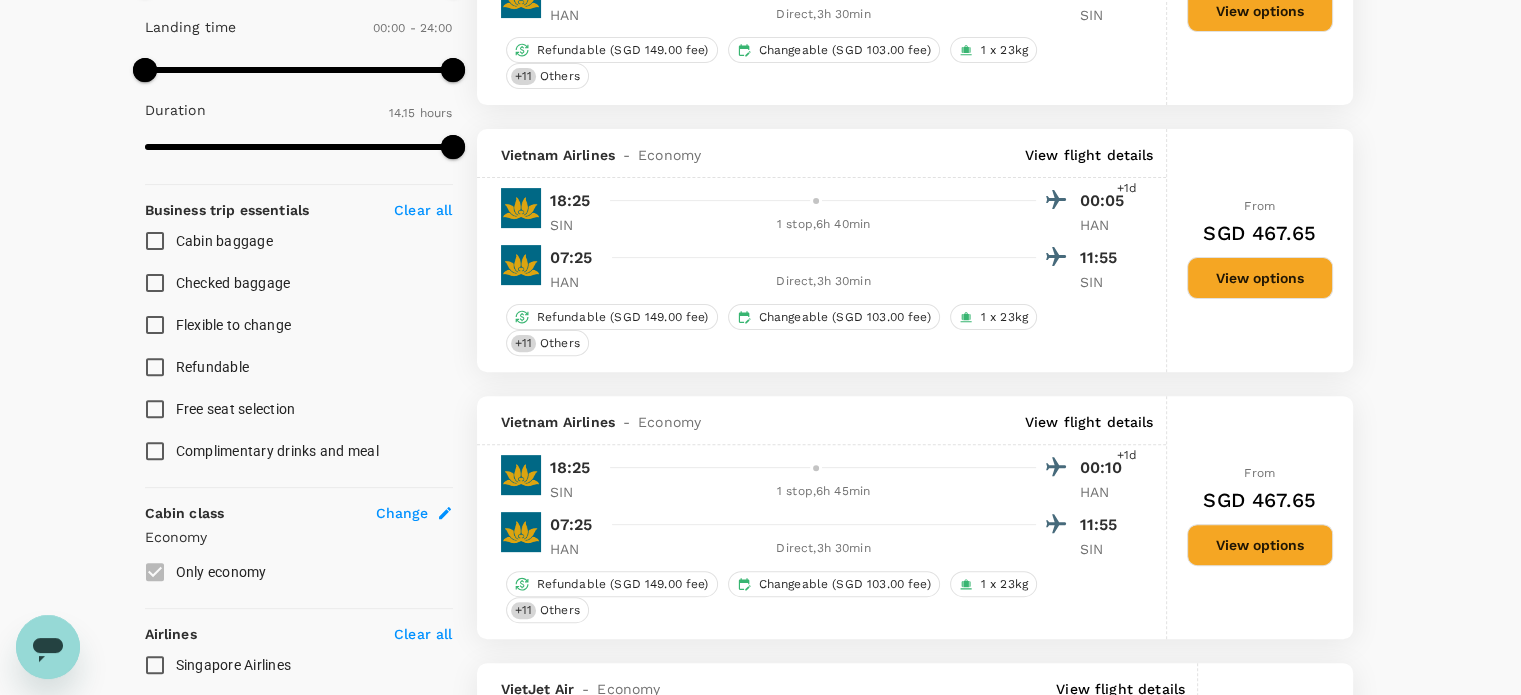 scroll, scrollTop: 800, scrollLeft: 0, axis: vertical 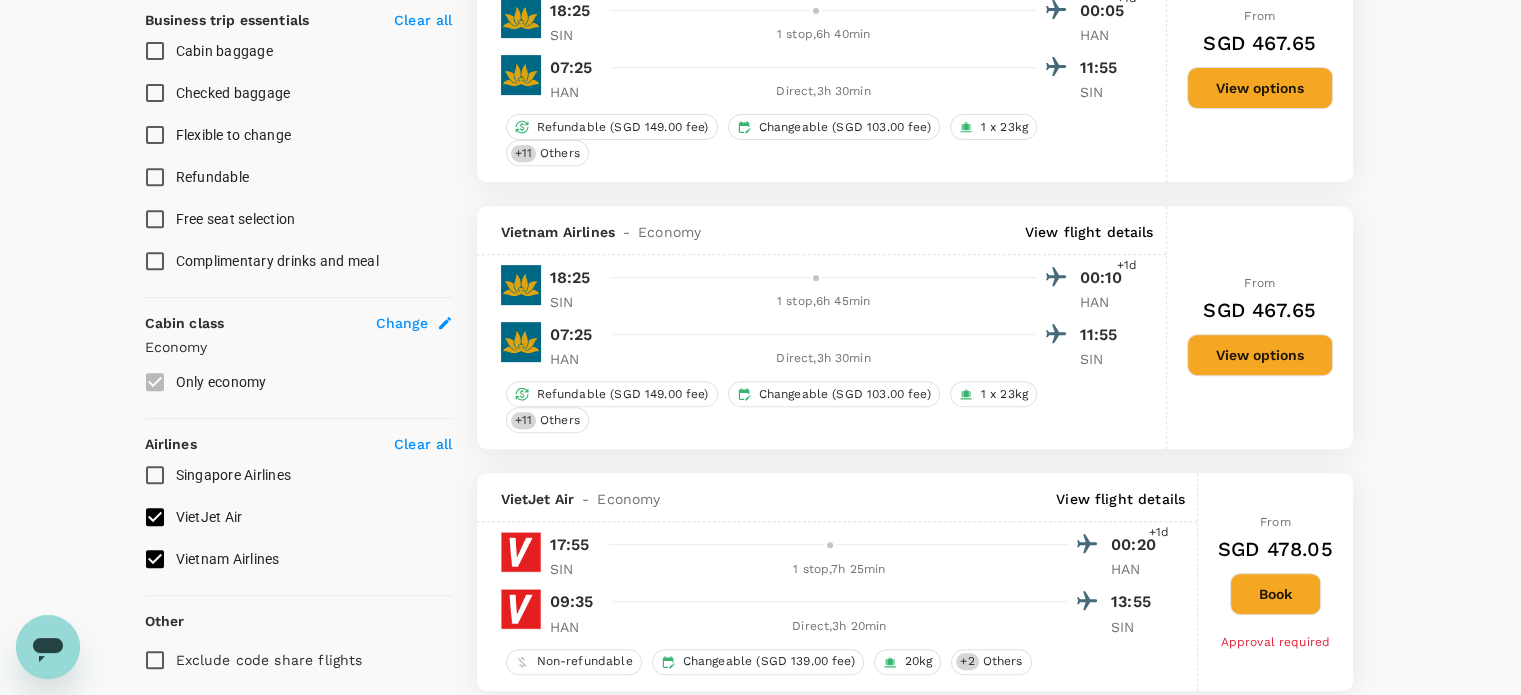 type on "1180" 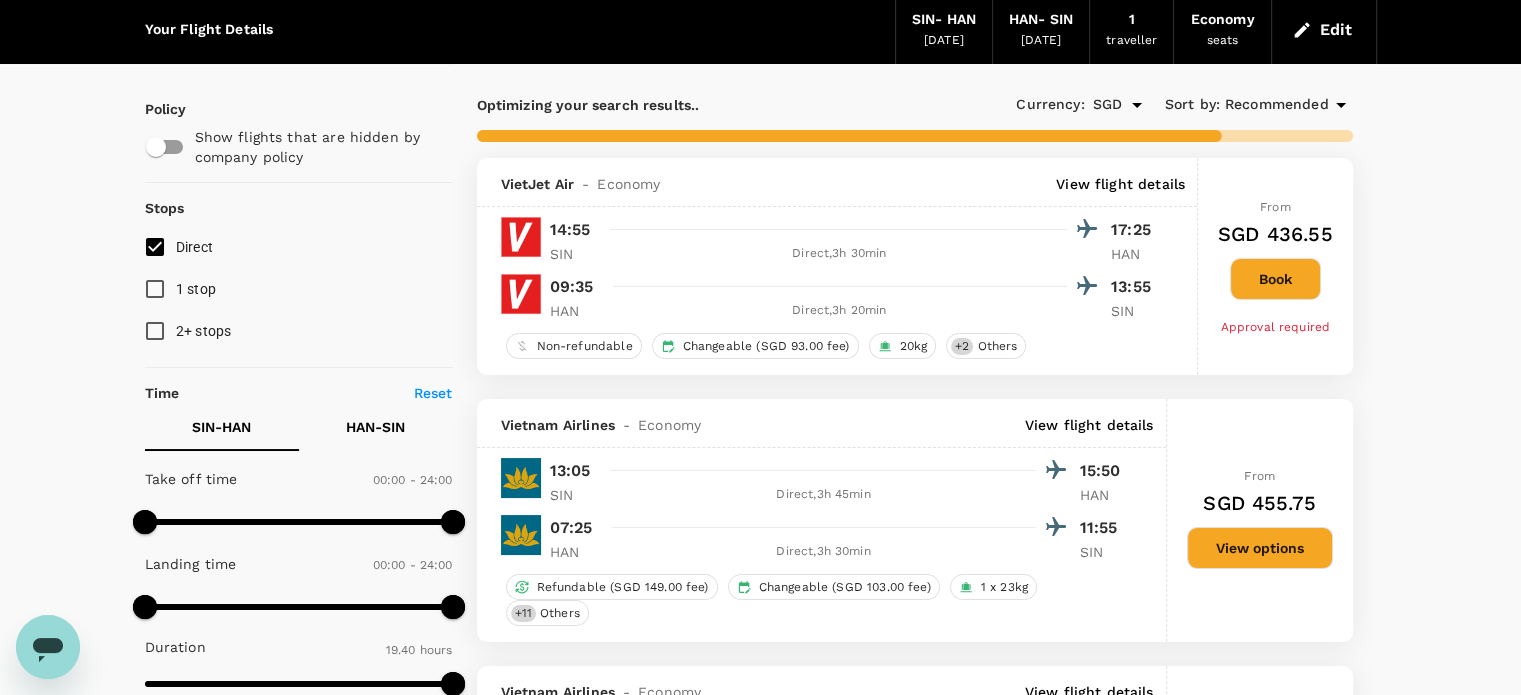 scroll, scrollTop: 0, scrollLeft: 0, axis: both 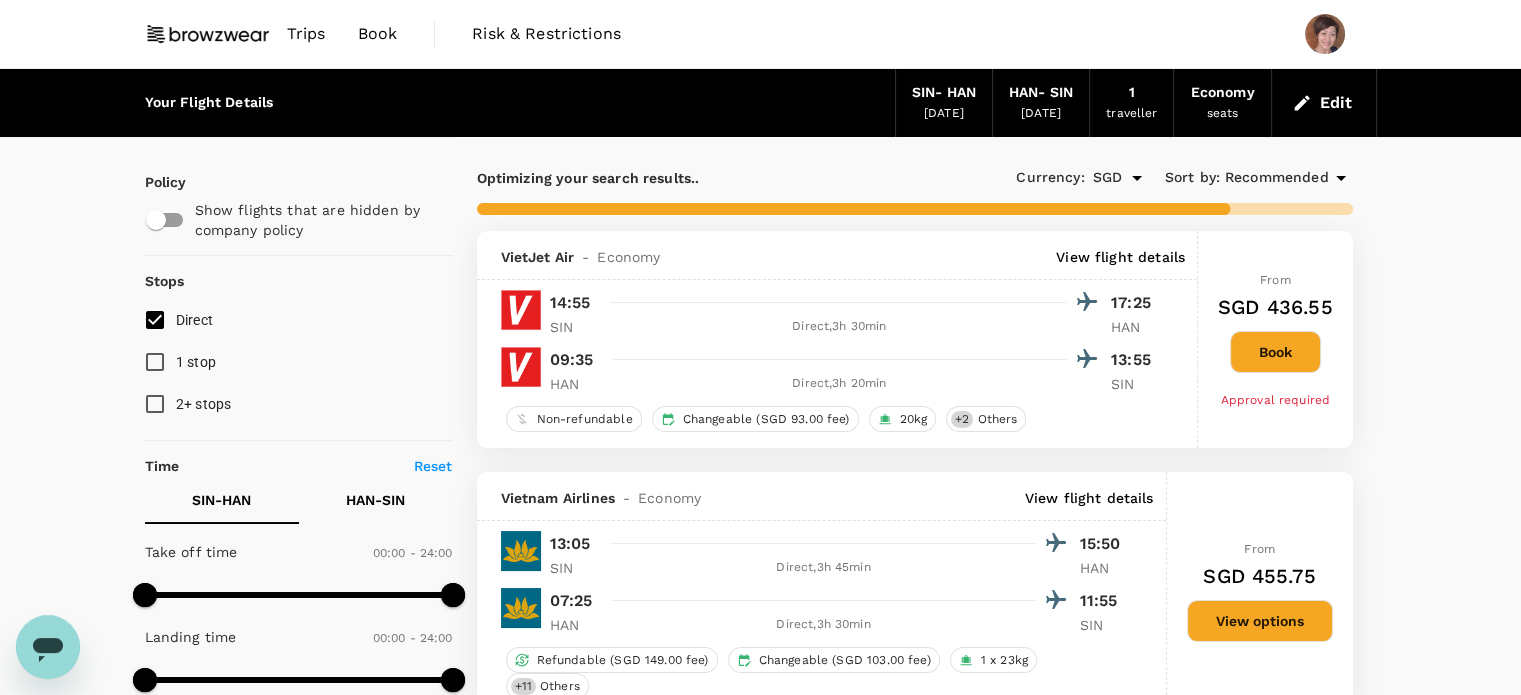 click on "Edit" at bounding box center [1324, 103] 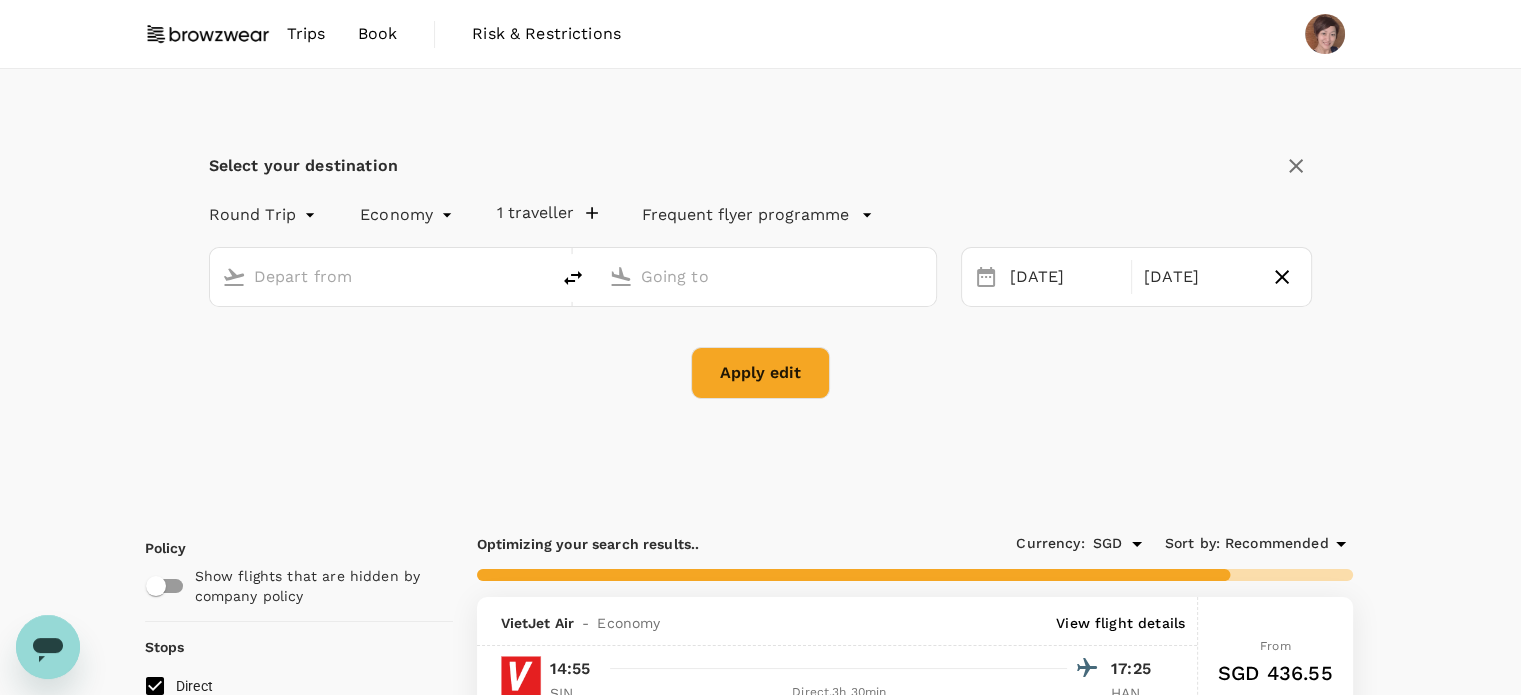 type on "Singapore Changi (SIN)" 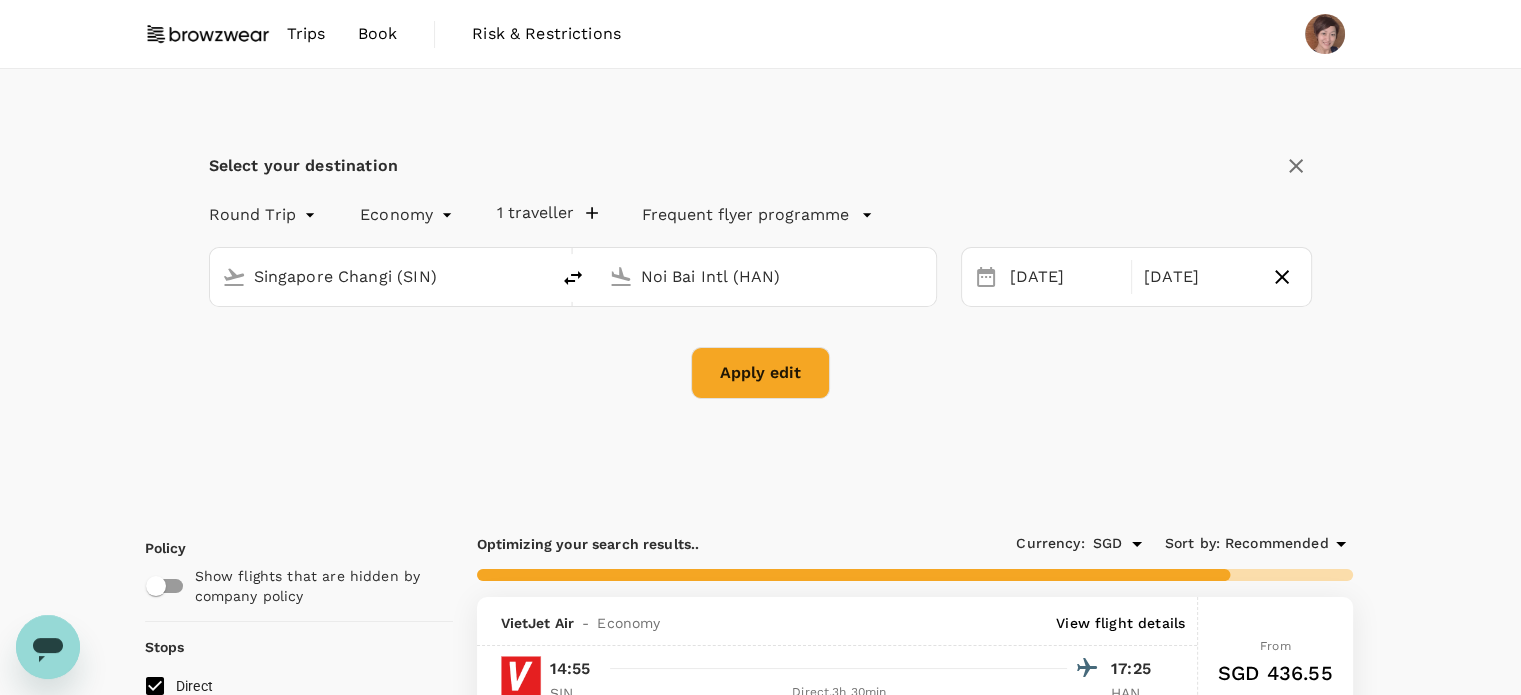 click on "Trips Book Risk & Restrictions Select your destination Round Trip roundtrip Economy economy 1   traveller Frequent flyer programme Singapore Changi (SIN) Noi Bai Intl (HAN) 30 Jul 31 Jul Apply edit Policy Show flights that are hidden by company policy Stops Direct 1 stop 2+ stops Time Reset SIN - HAN HAN - SIN Take off time 00:00 - 24:00 Landing time 00:00 - 24:00 Duration 19.40 hours Take off time 00:00 - 24:00 Landing time 00:00 - 24:00 Duration 20.40 hours Business trip essentials Clear all Cabin baggage Checked baggage Flexible to change Refundable Free seat selection Complimentary drinks and meal Cabin class Change Economy Only economy Airlines Clear all Air China Cathay Pacific Airways China Southern Philippine Airlines Sichuan Airlines Singapore Airlines Thai Airways International VietJet Air Vietnam Airlines Xiamen Airlines Other Exclude code share flights Optimizing your search results.. Currency :  SGD Sort by :  Recommended VietJet Air     - Economy   View flight details 14:55 17:25 SIN Direct ,  +" at bounding box center (760, 3044) 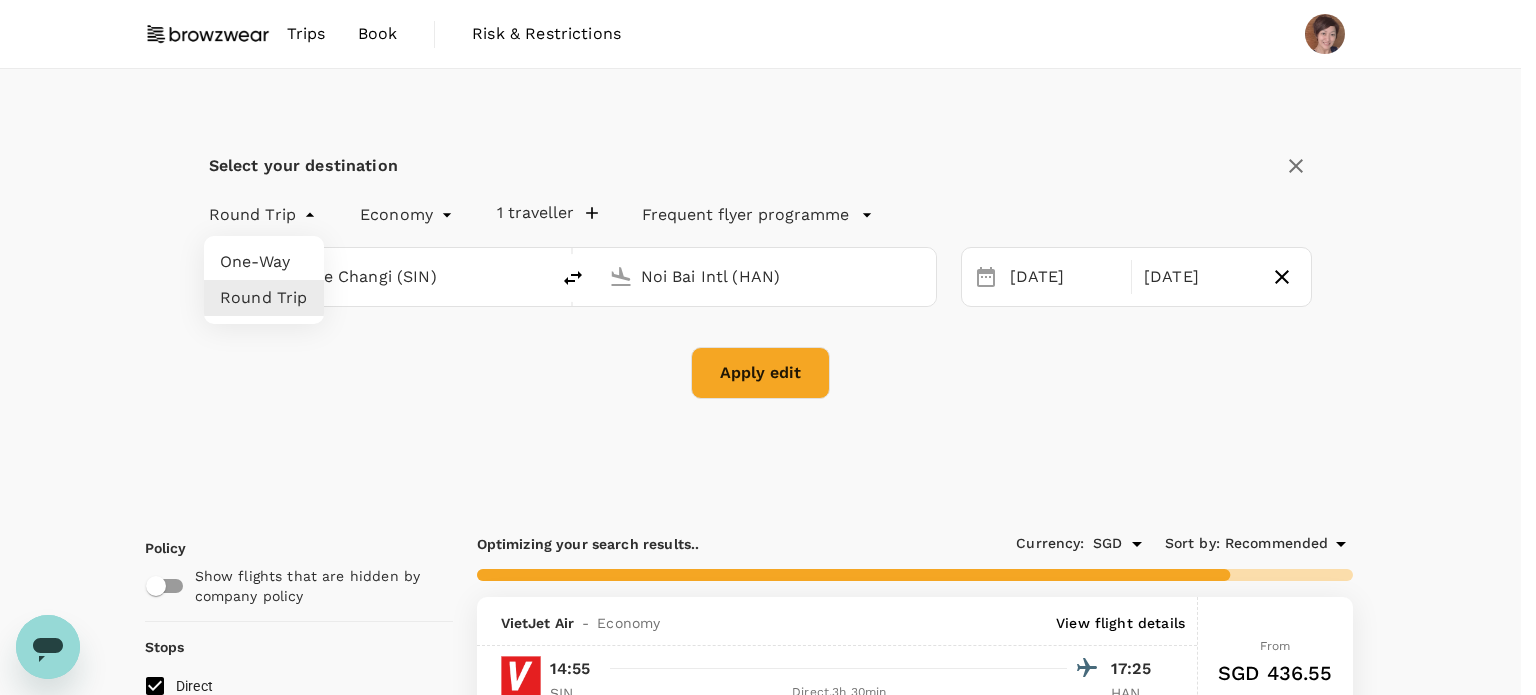 click on "One-Way" at bounding box center [264, 262] 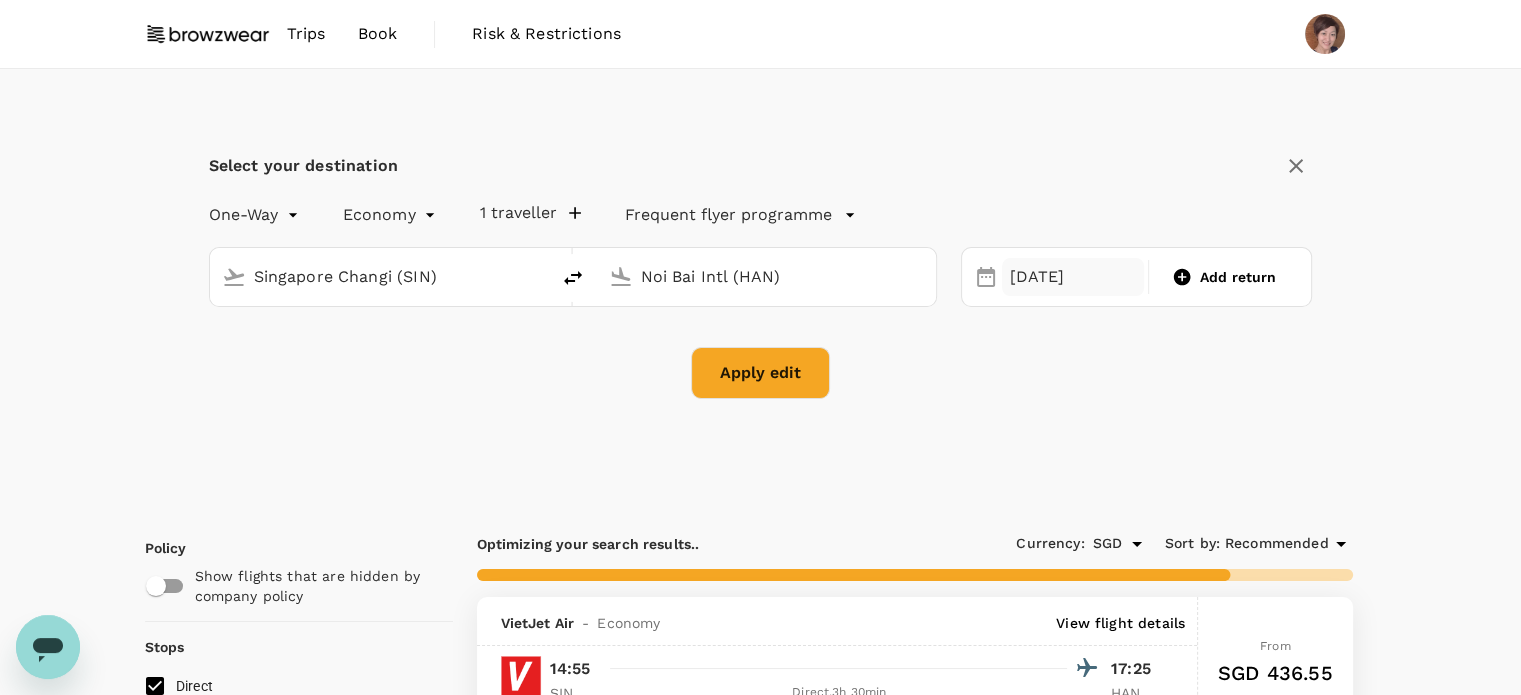 click on "[DATE]" at bounding box center (1073, 277) 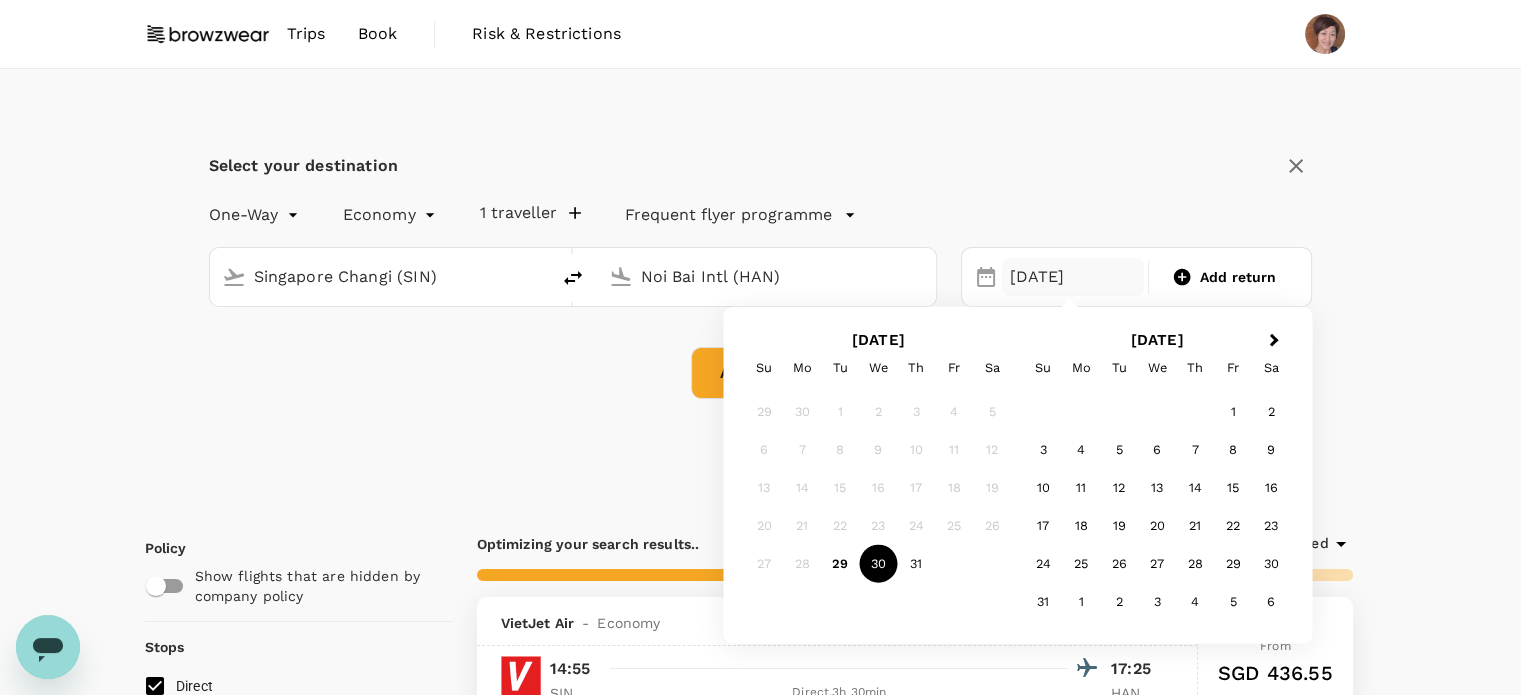 checkbox on "false" 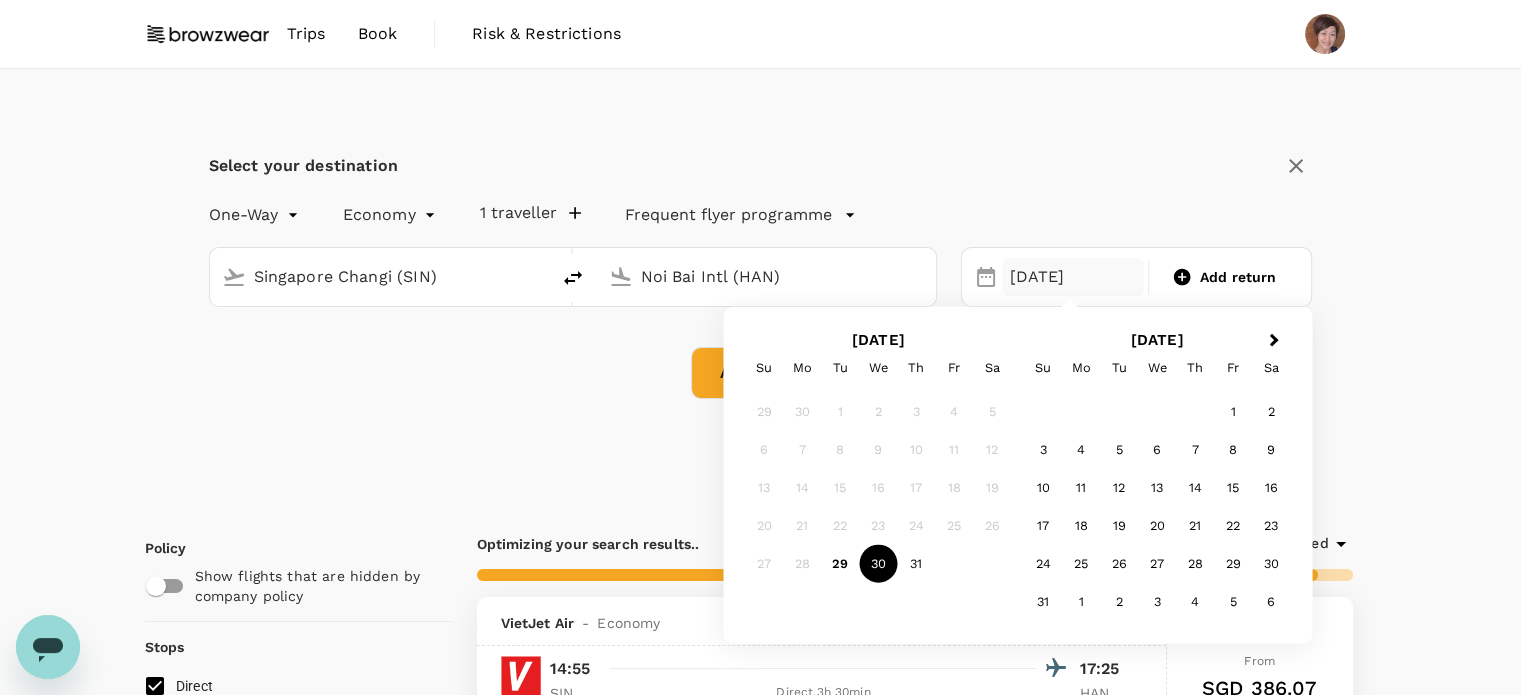 click on "Apply edit" at bounding box center (760, 373) 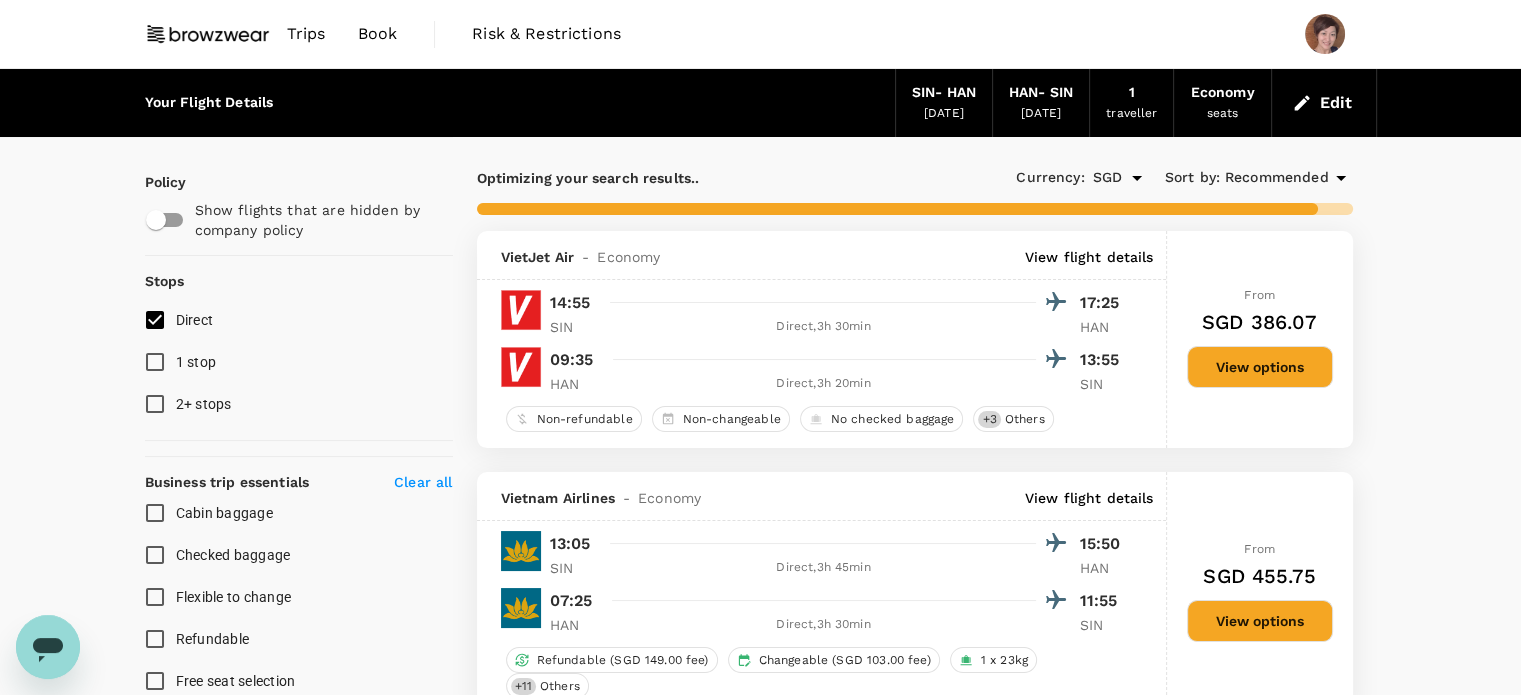 checkbox on "false" 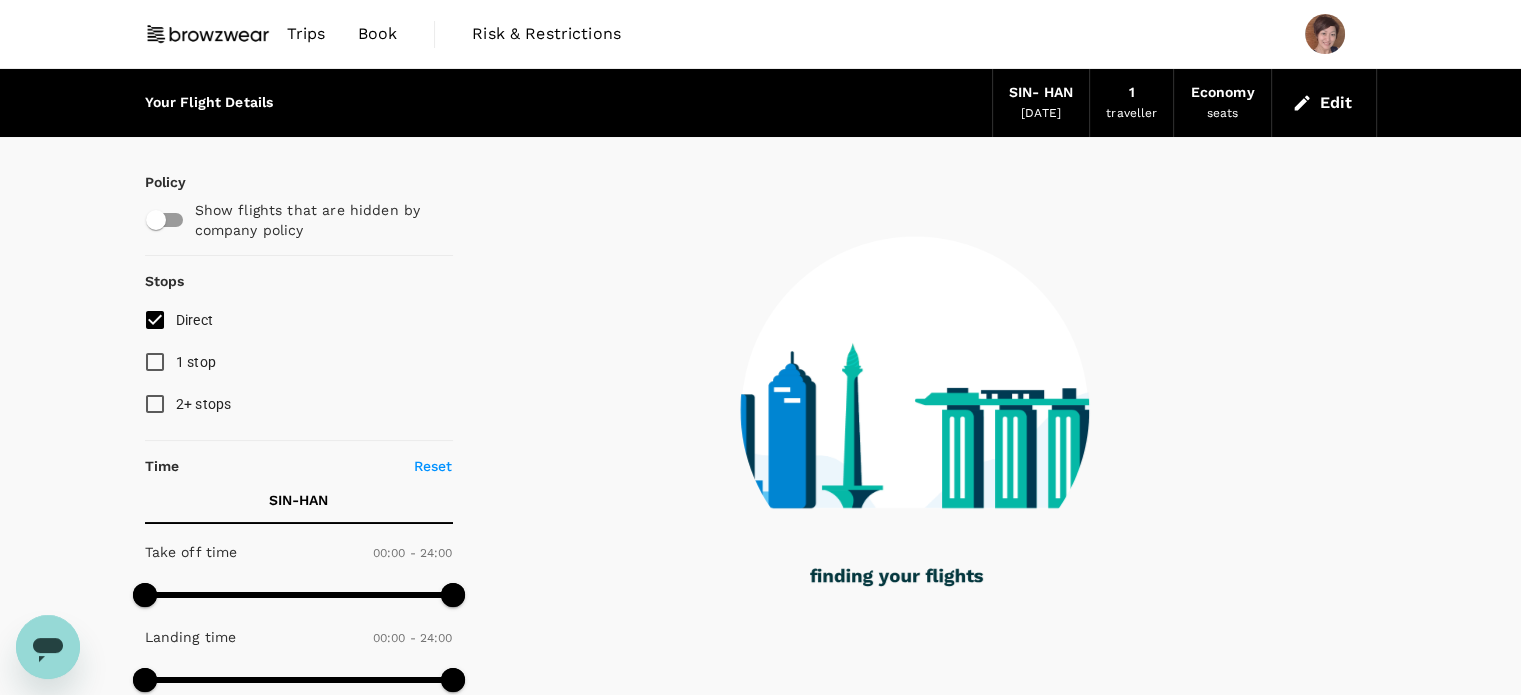checkbox on "true" 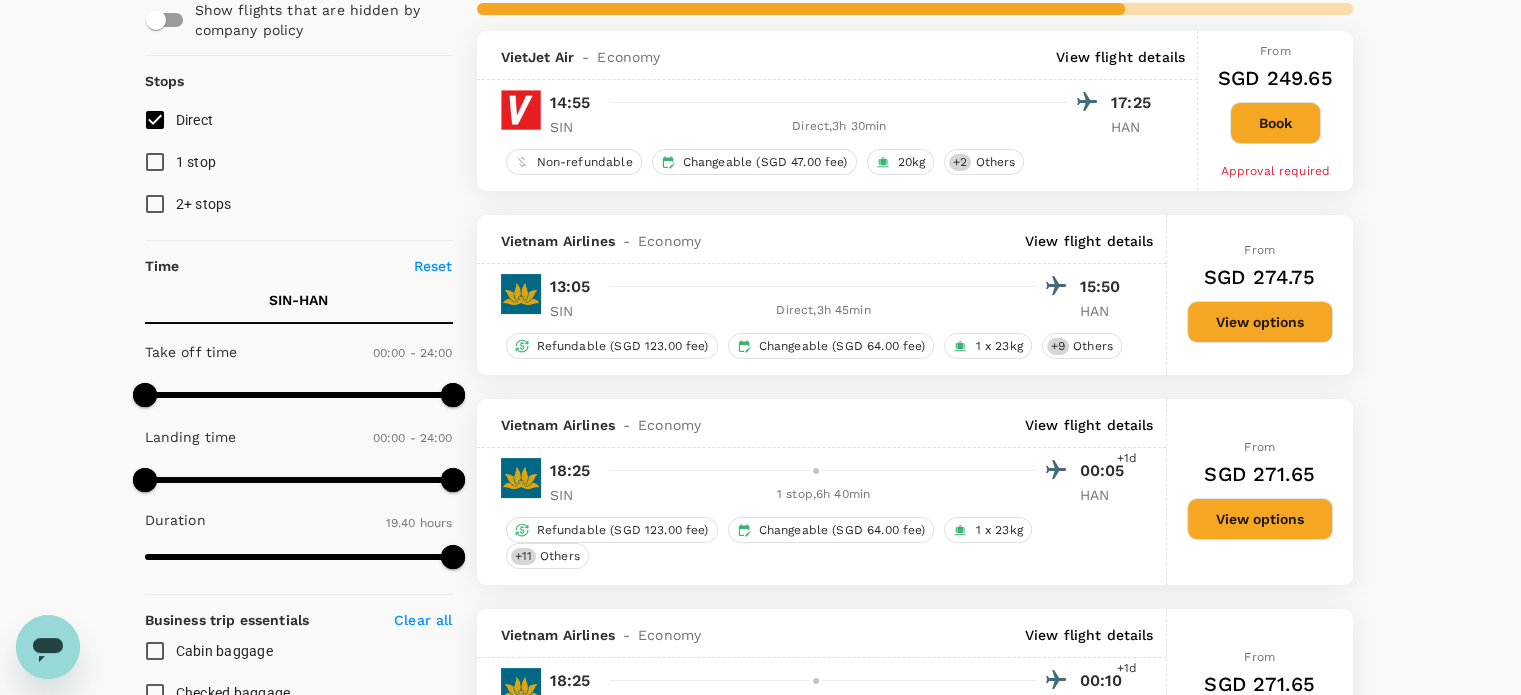 type on "1410" 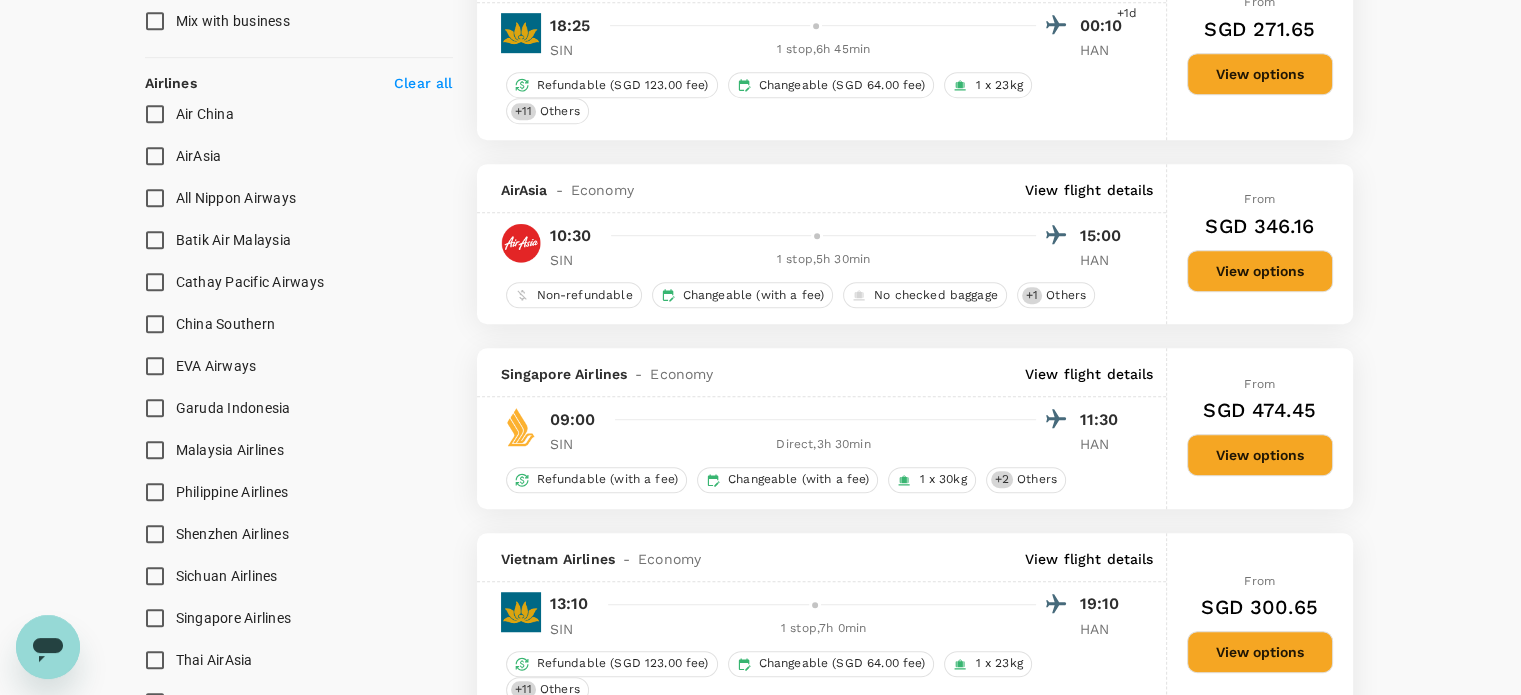 scroll, scrollTop: 1200, scrollLeft: 0, axis: vertical 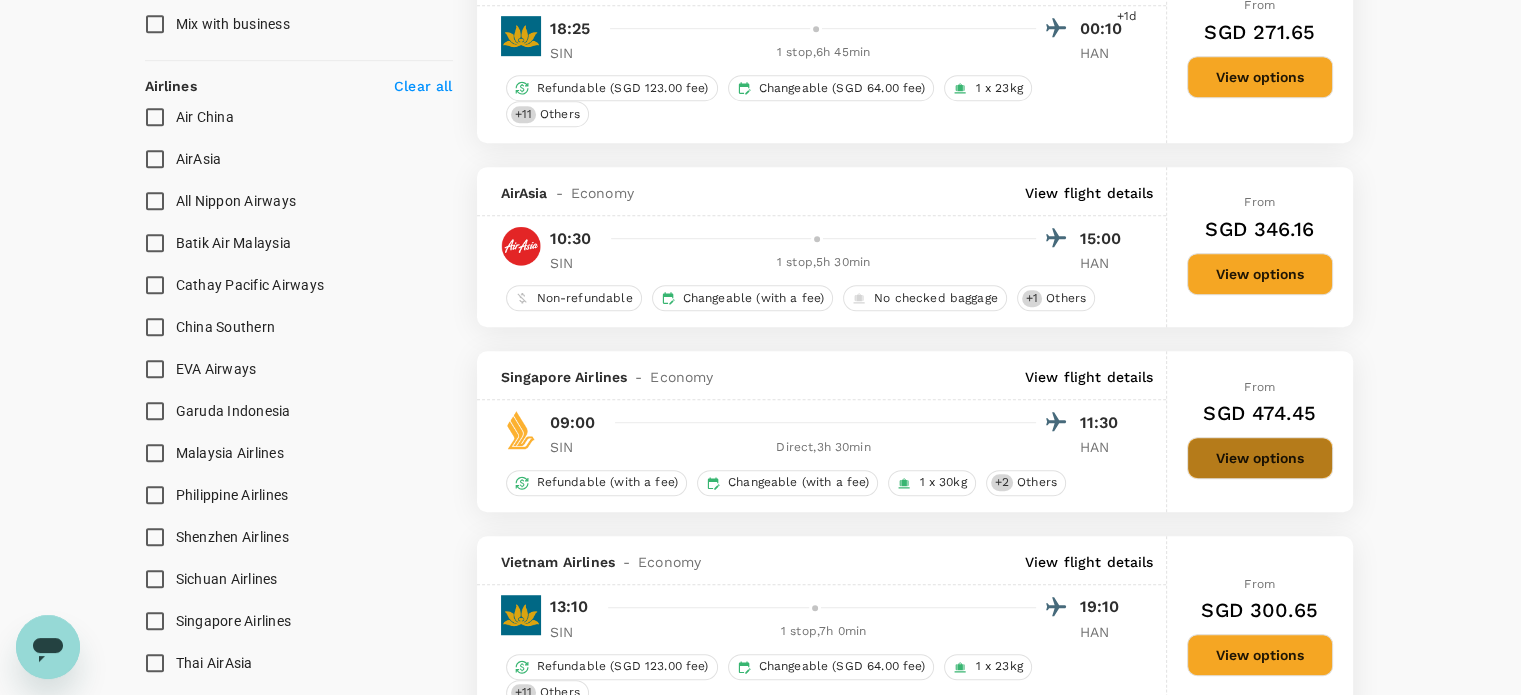 click on "View options" at bounding box center [1260, 458] 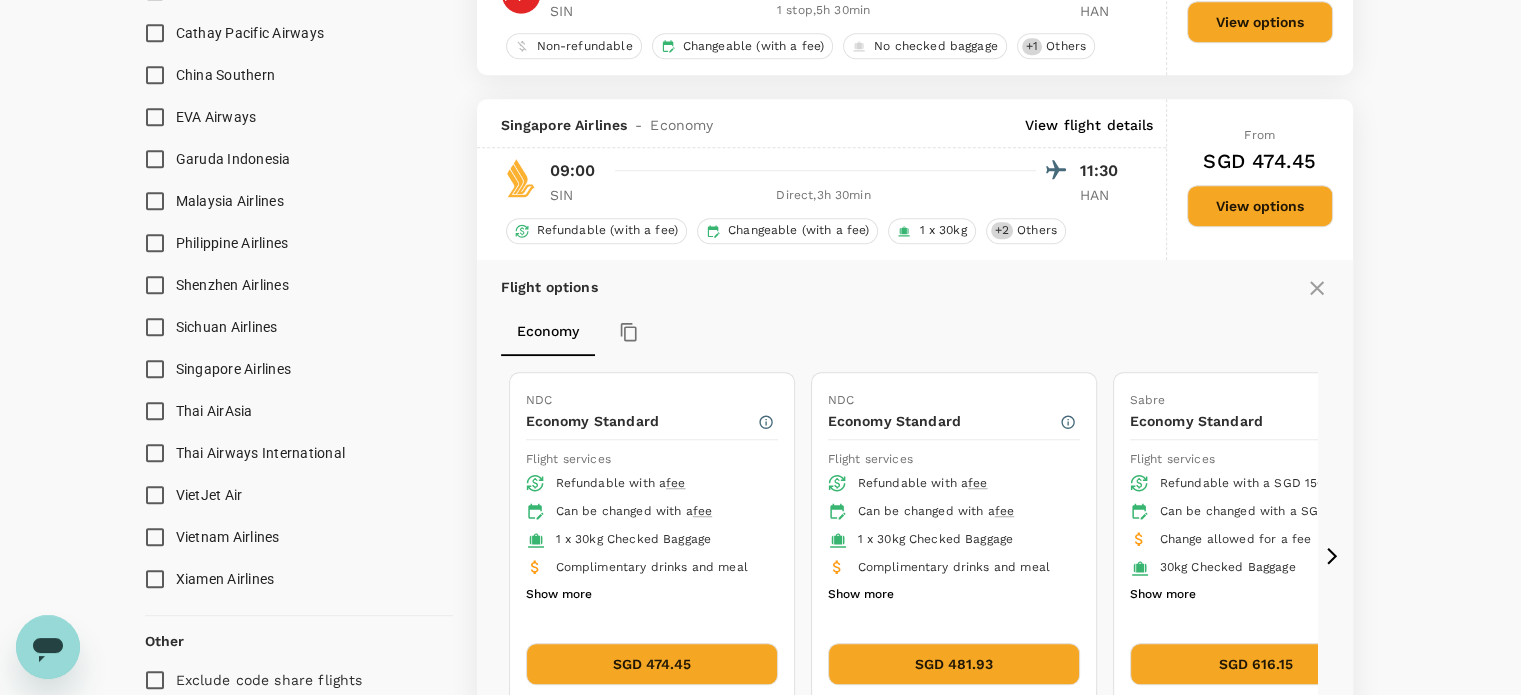 scroll, scrollTop: 1499, scrollLeft: 0, axis: vertical 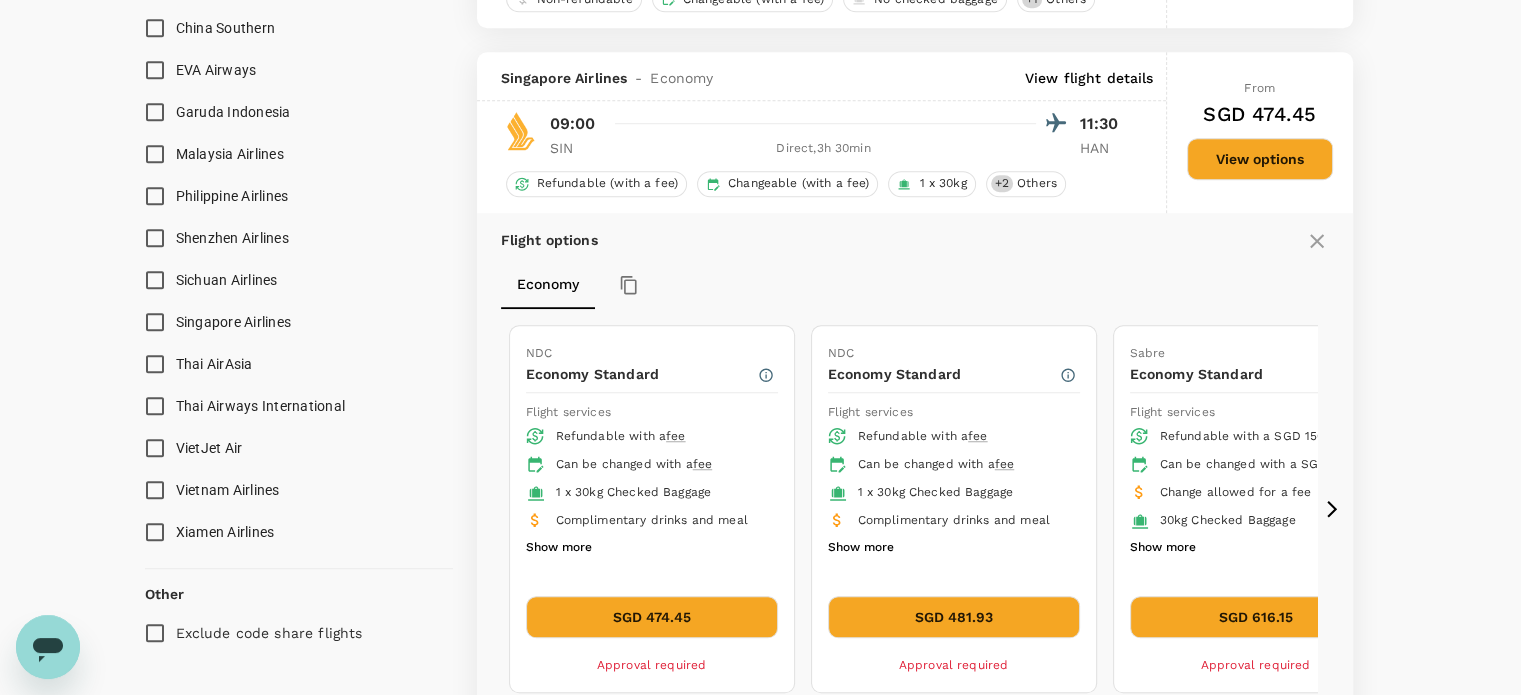 click on "SGD 474.45" at bounding box center (652, 617) 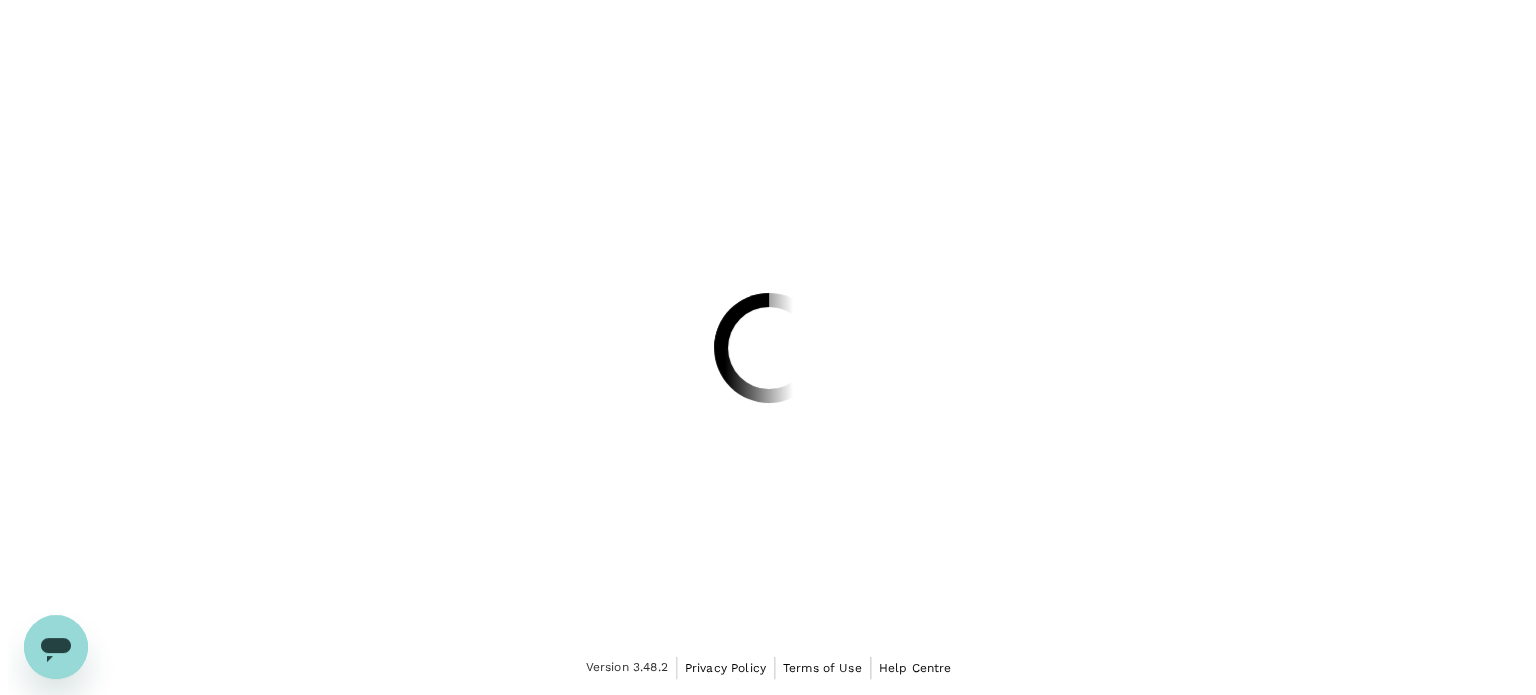 scroll, scrollTop: 0, scrollLeft: 0, axis: both 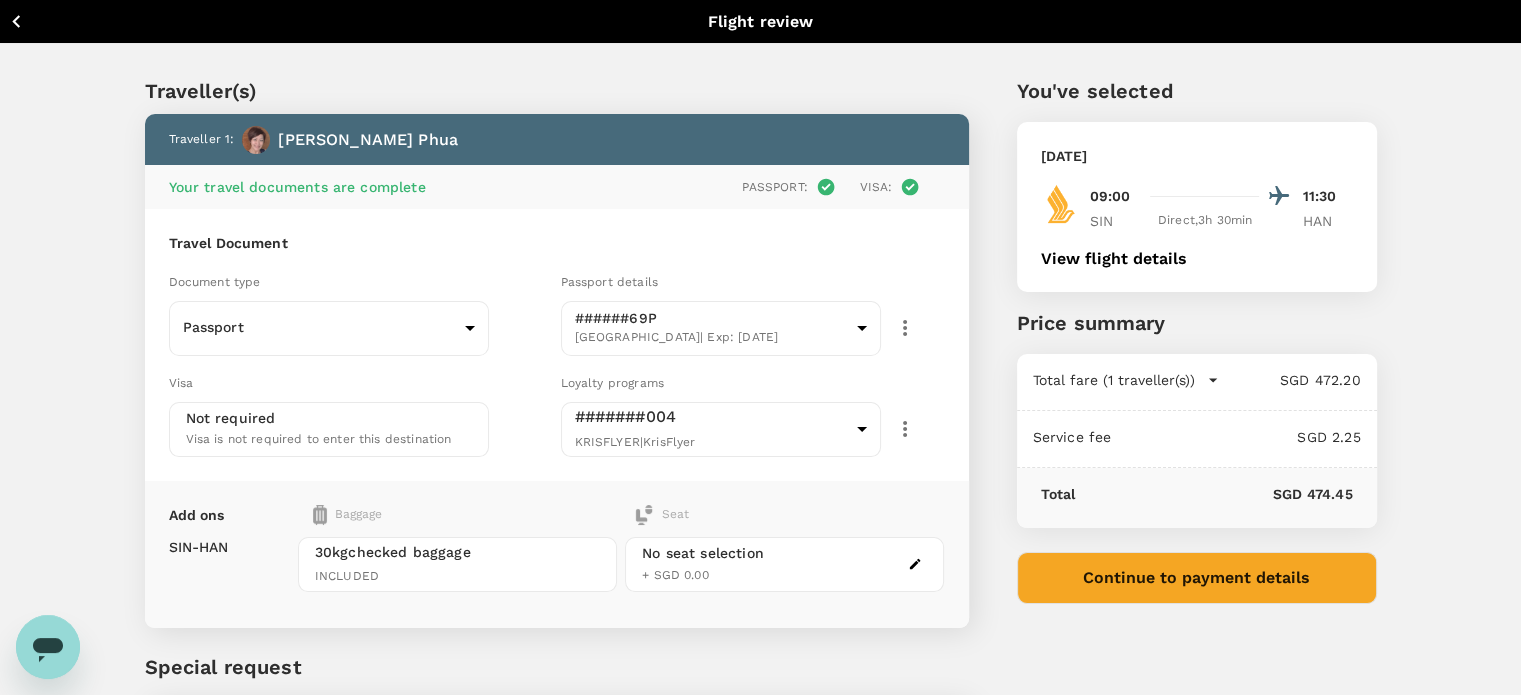 click on "Continue to payment details" at bounding box center [1197, 578] 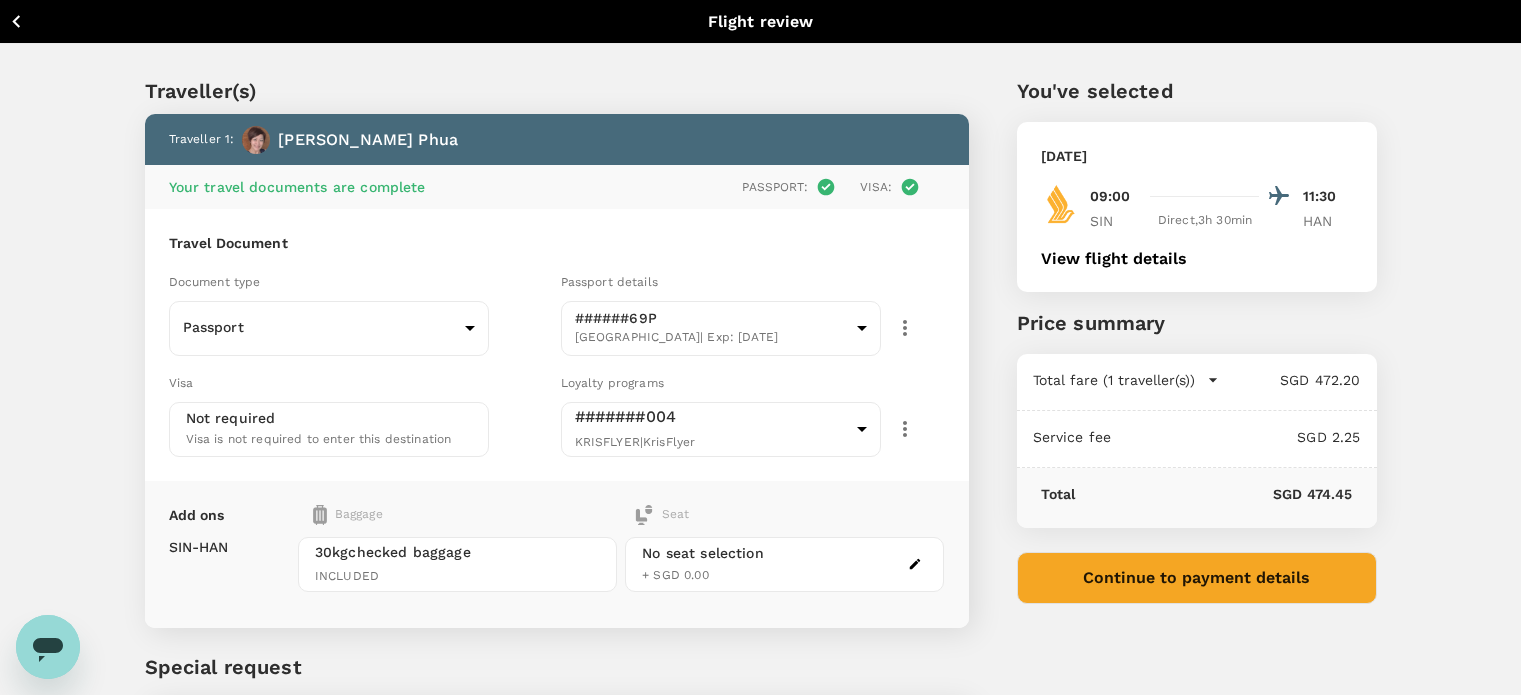 type on "9a155038-07a2-4c3b-a2f5-bce54f173f01" 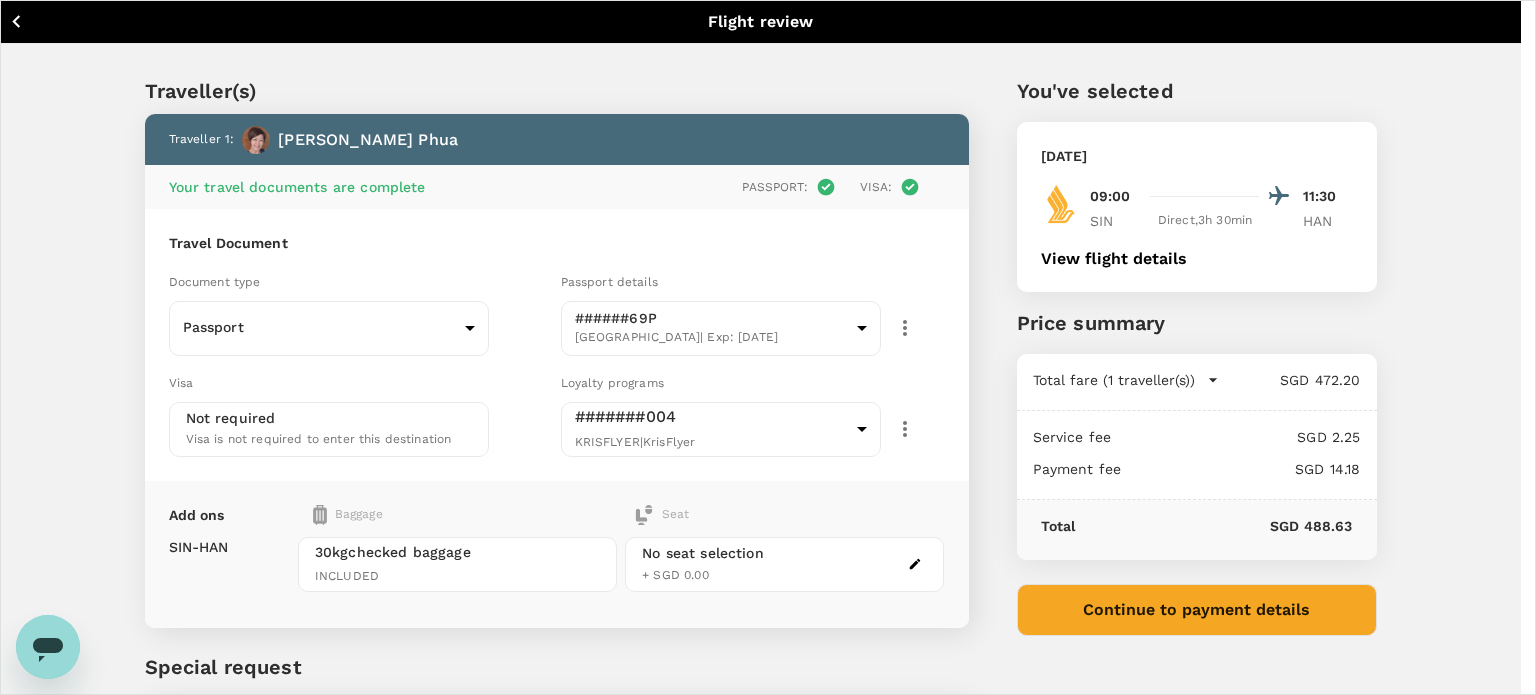 click at bounding box center (442, 1134) 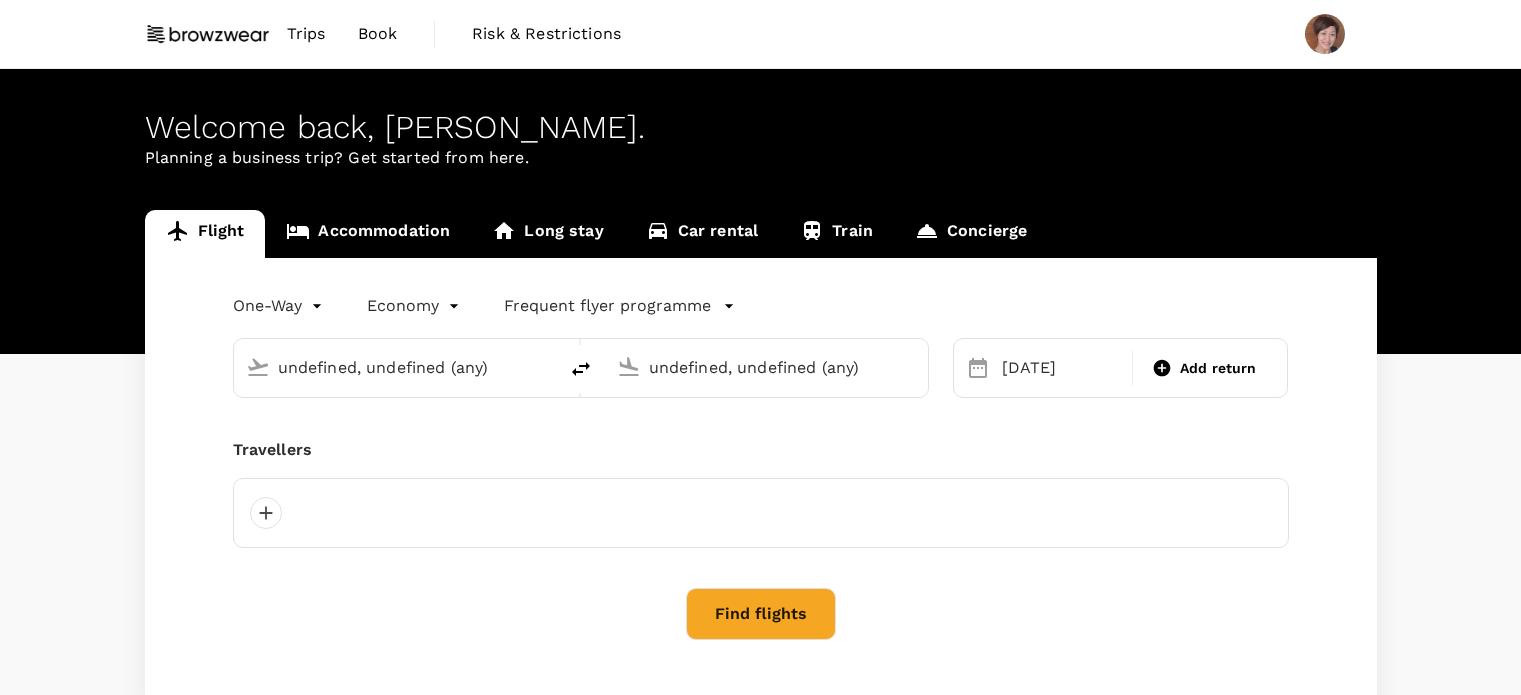 type on "Singapore Changi (SIN)" 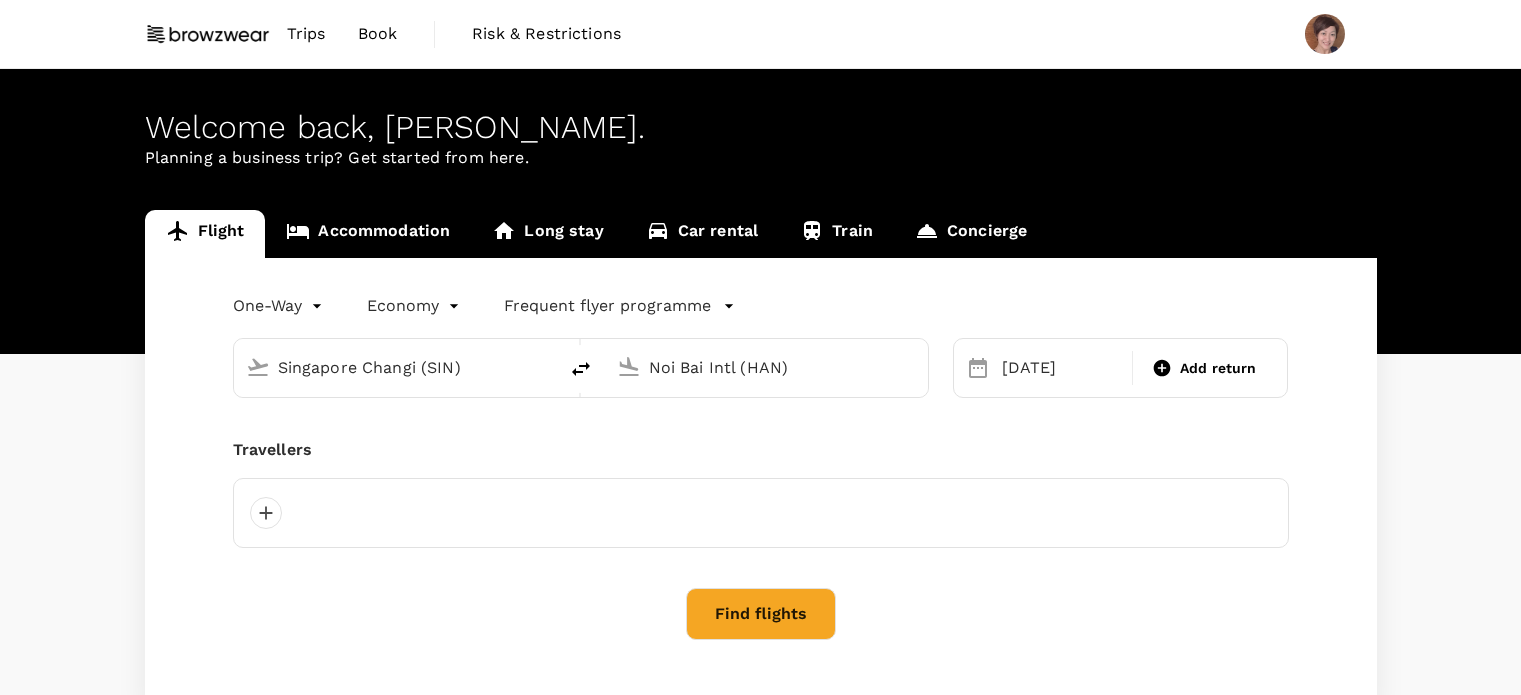type 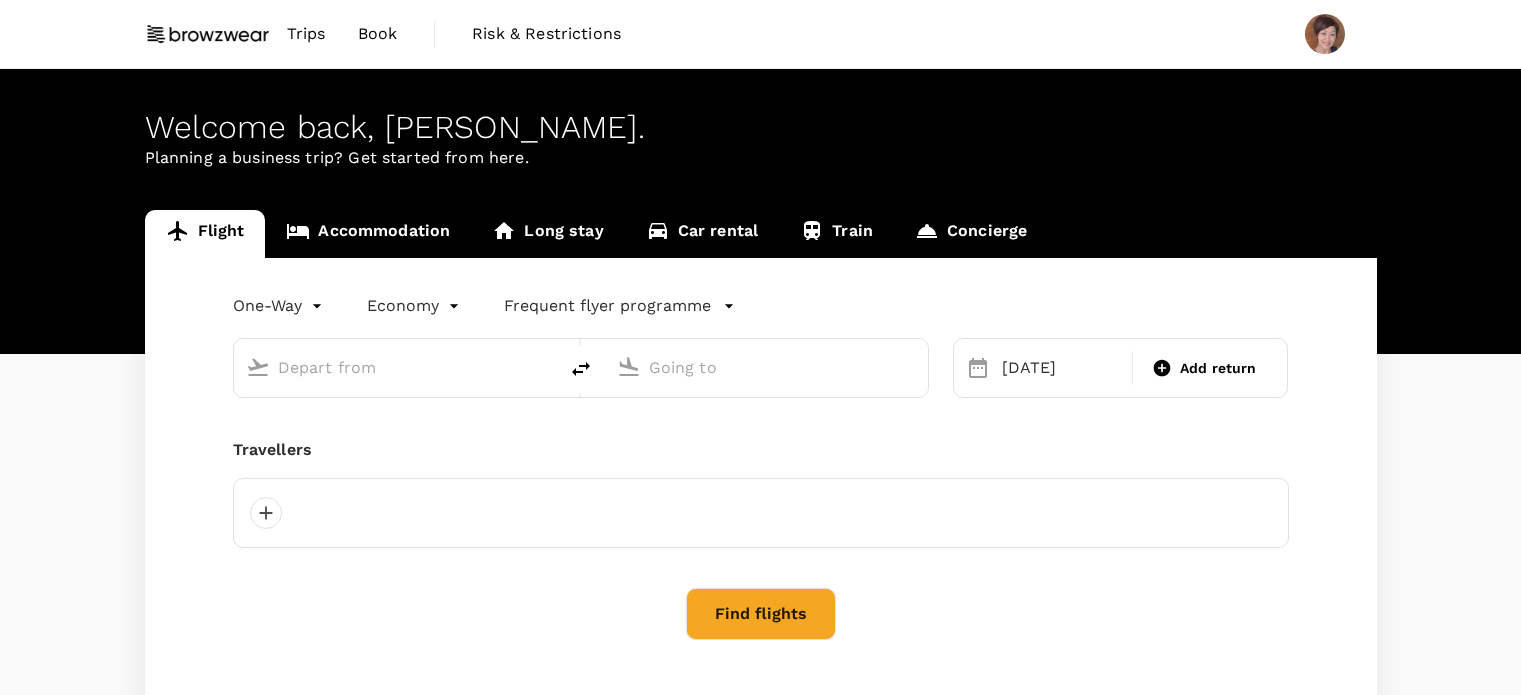 scroll, scrollTop: 0, scrollLeft: 0, axis: both 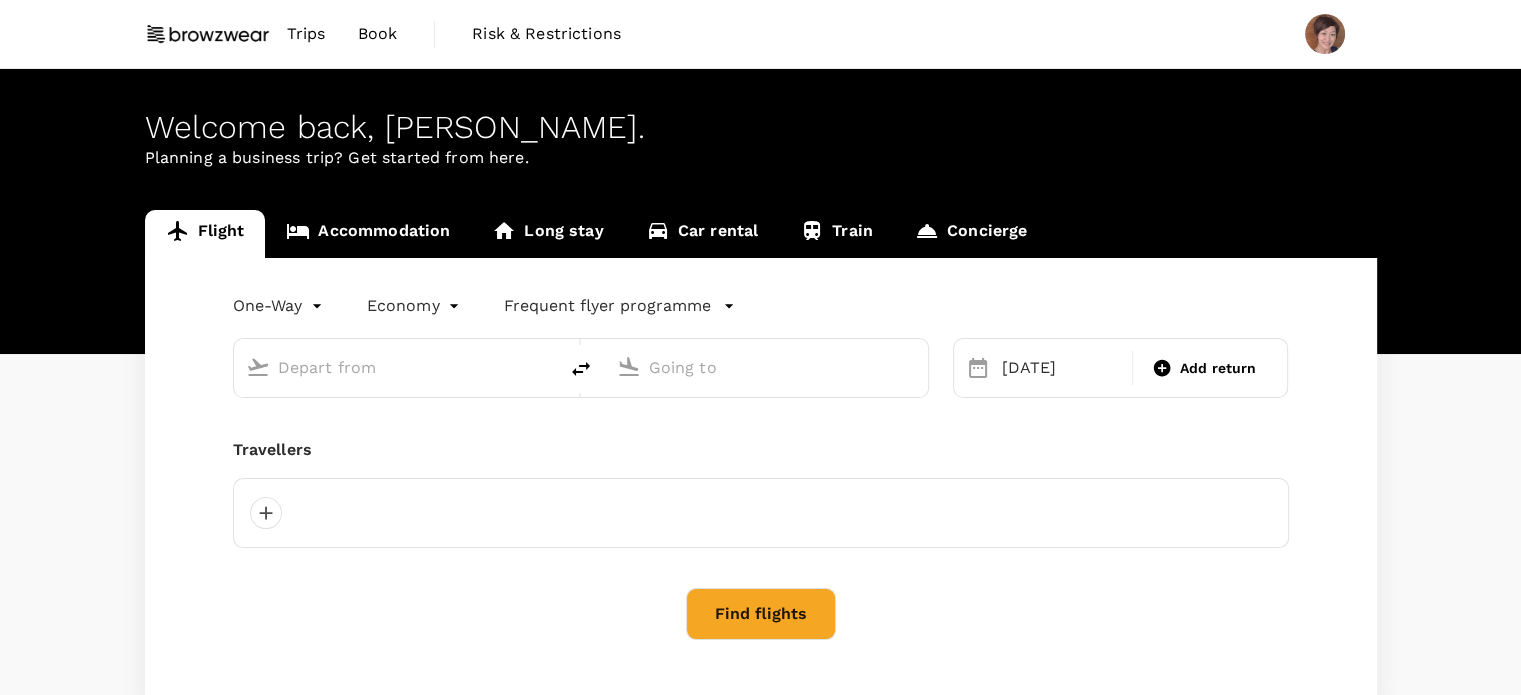 type on "Singapore Changi (SIN)" 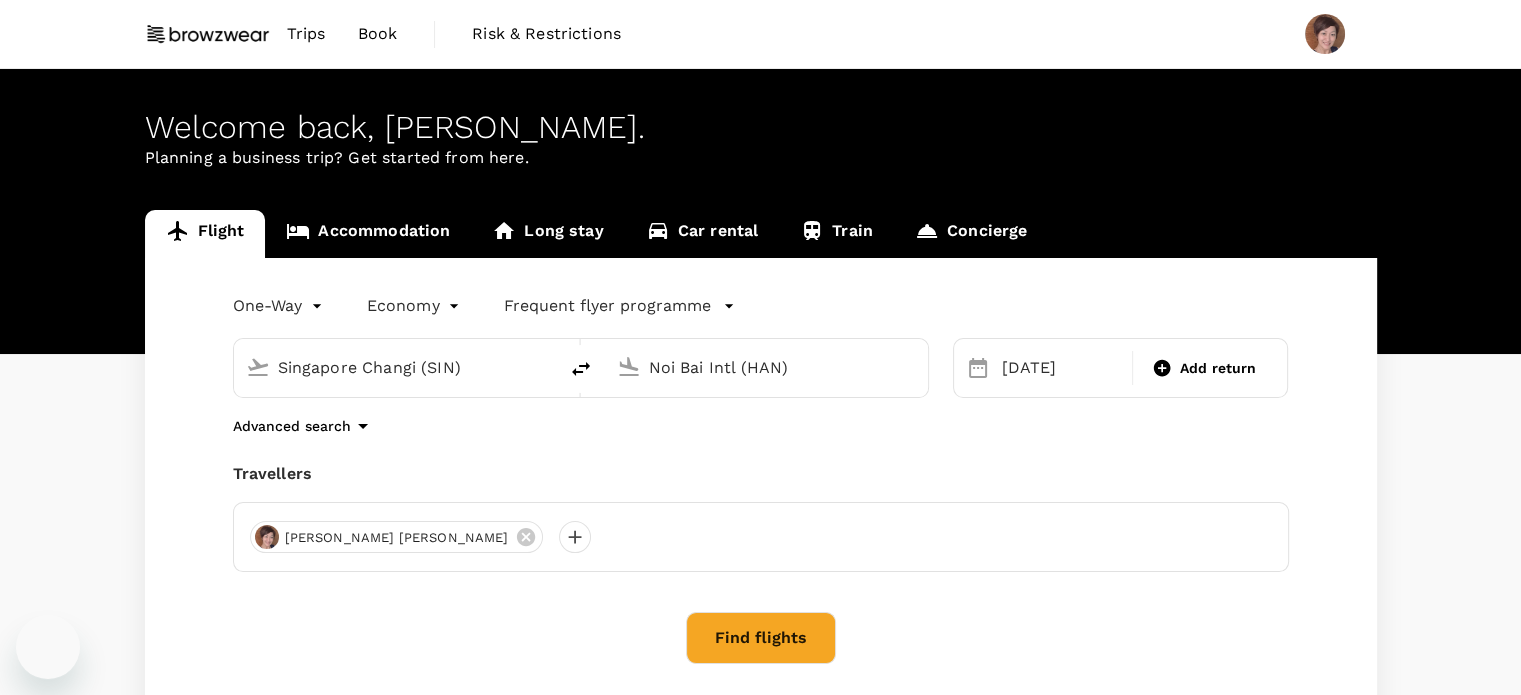 type 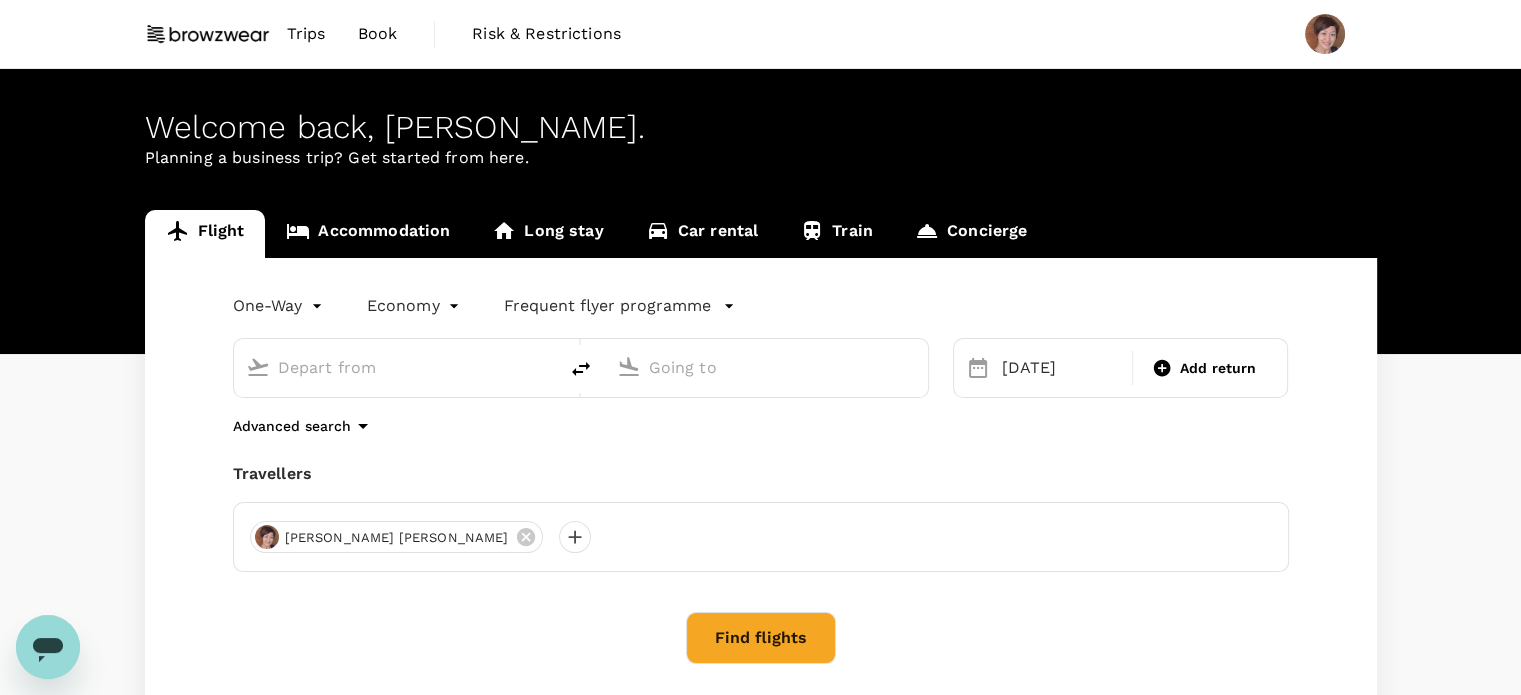 scroll, scrollTop: 0, scrollLeft: 0, axis: both 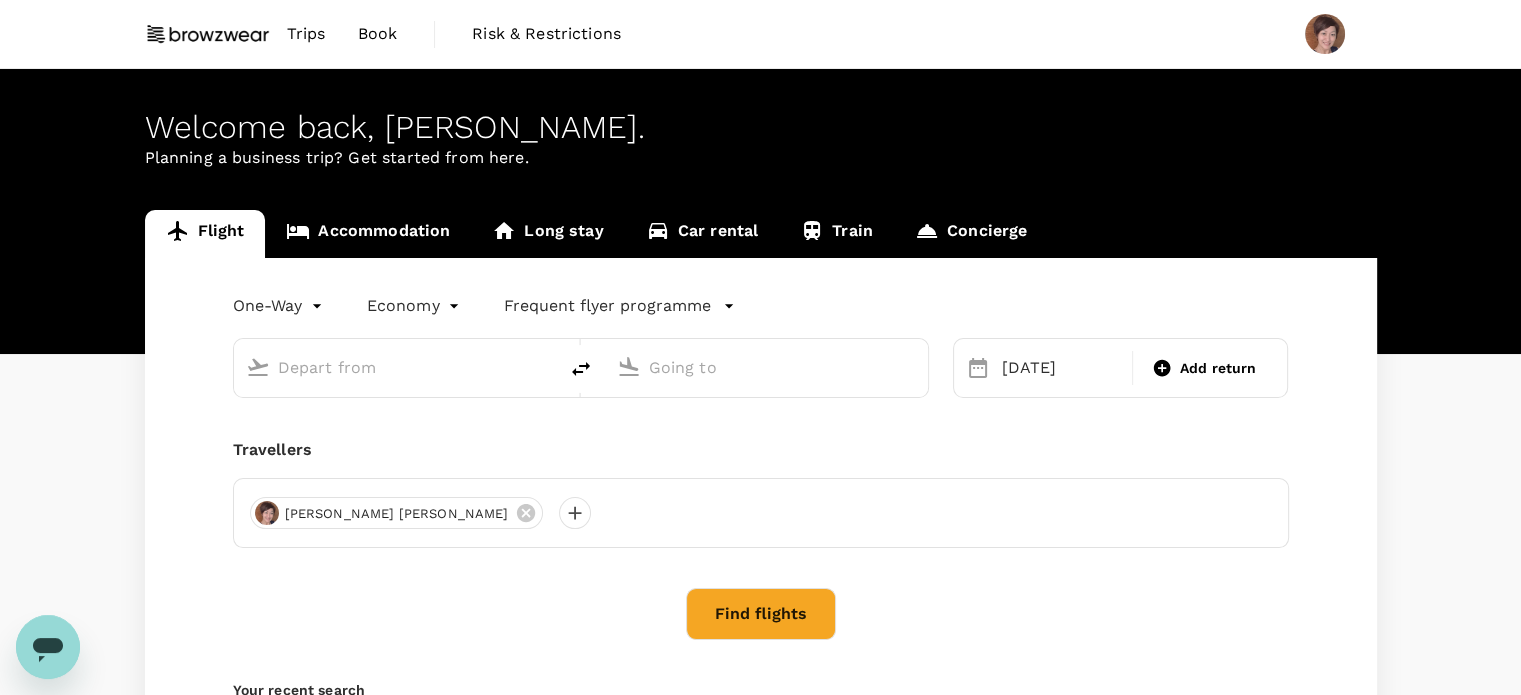 type on "Singapore Changi (SIN)" 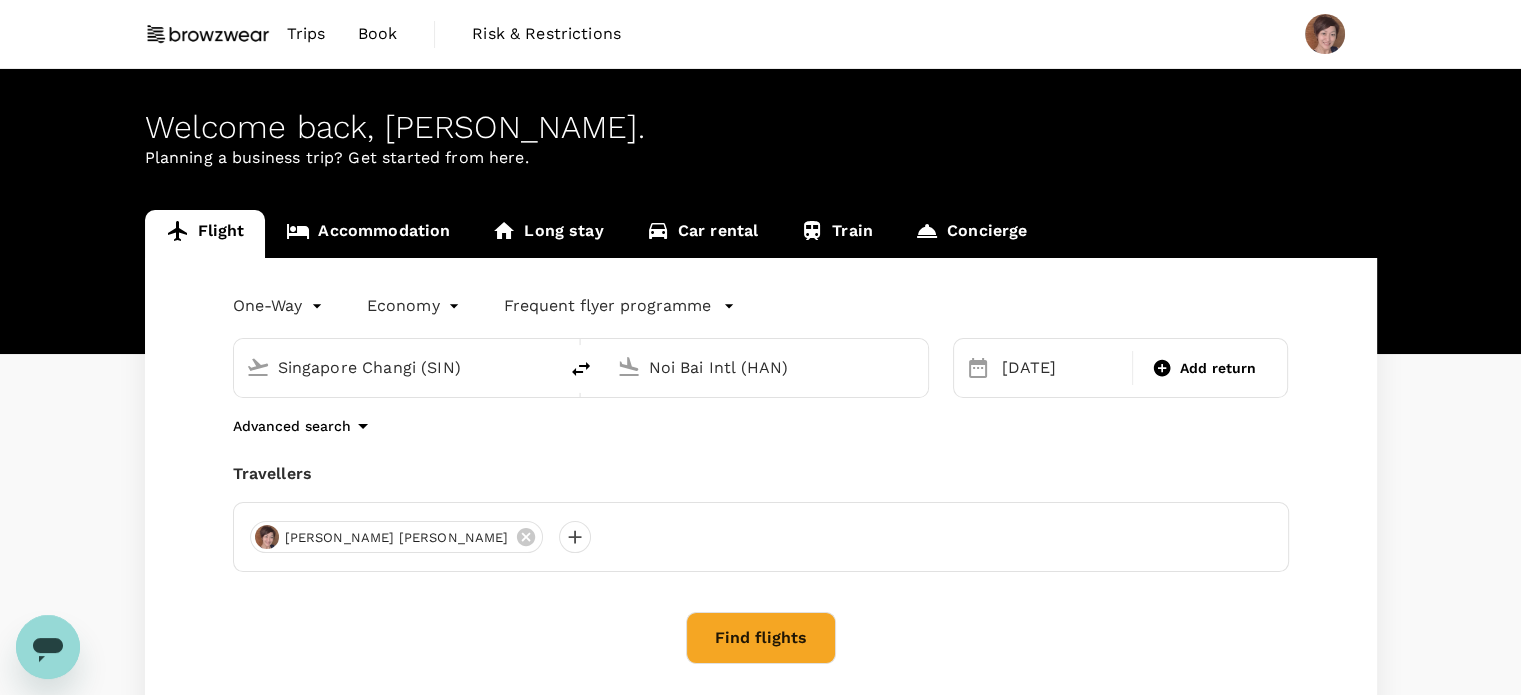 click 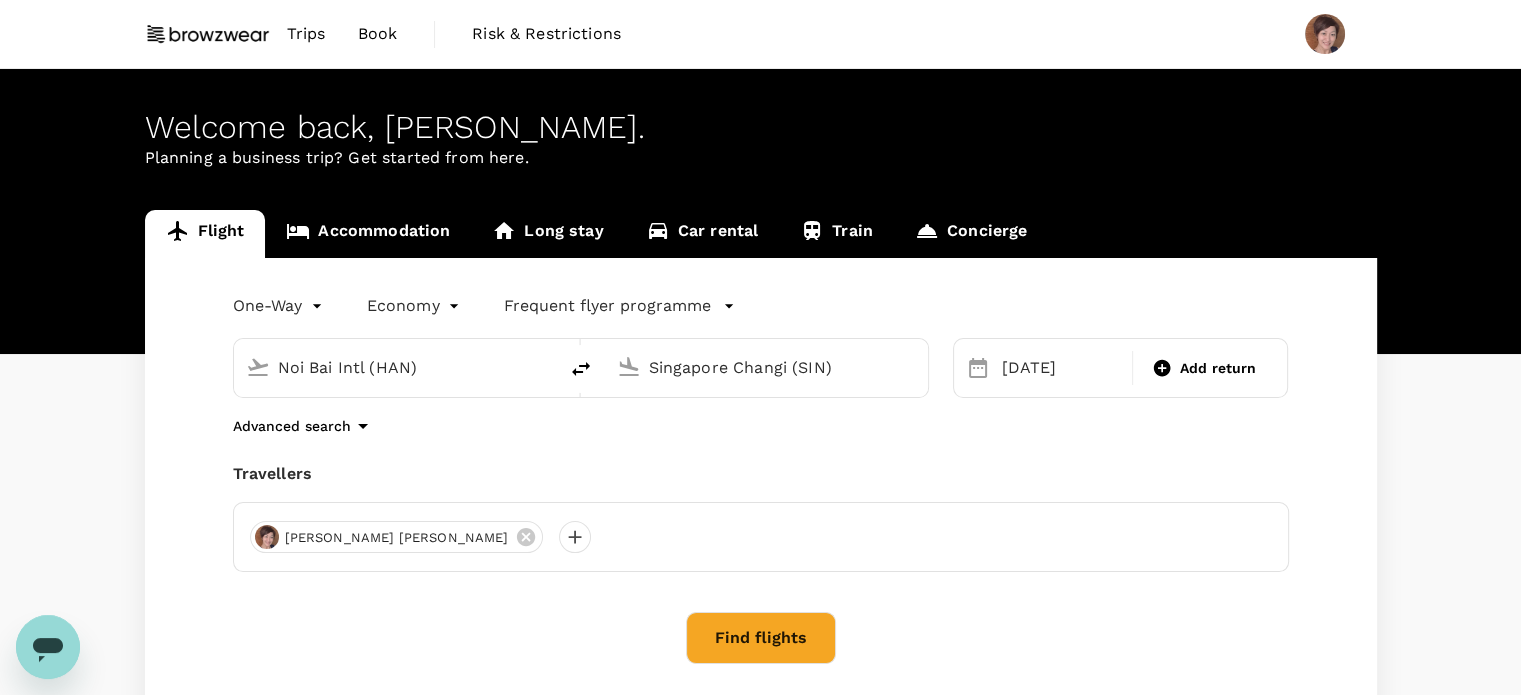 click on "Find flights" at bounding box center [761, 638] 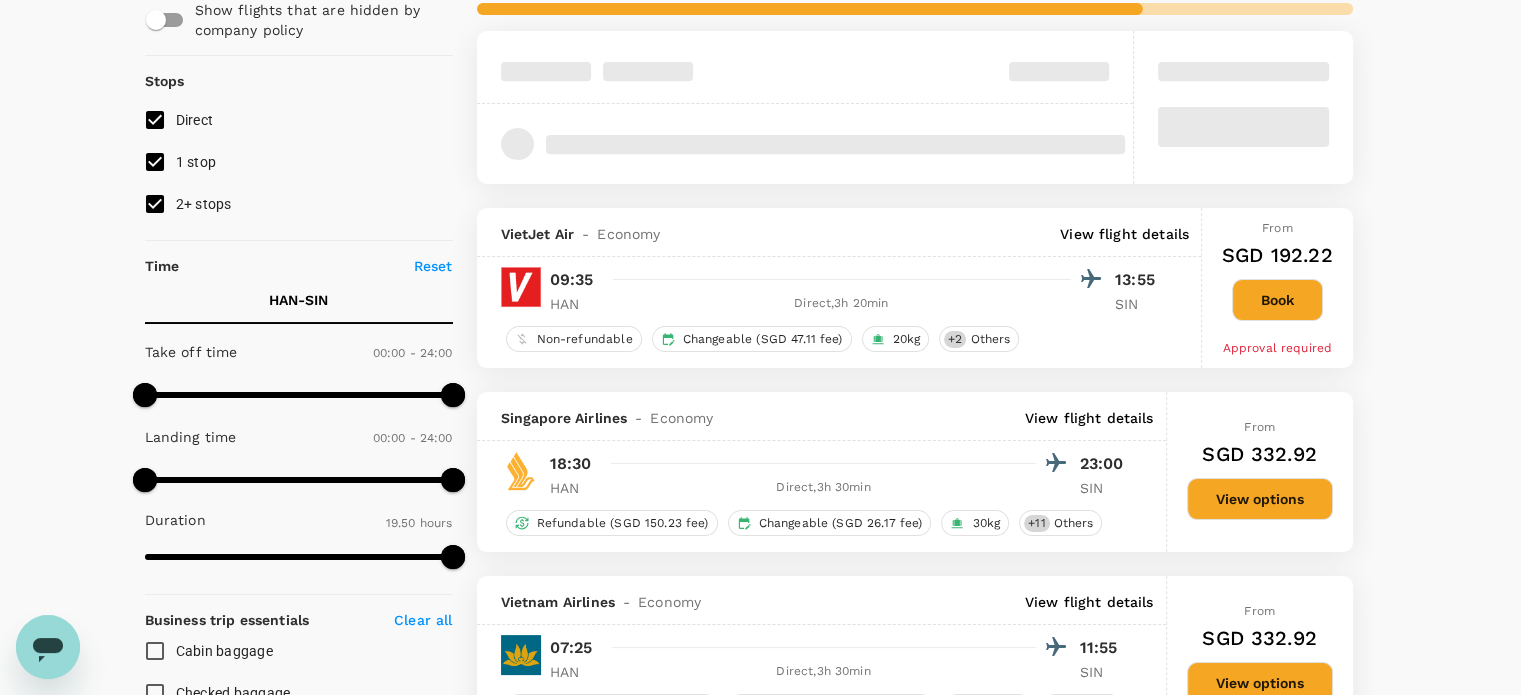 scroll, scrollTop: 500, scrollLeft: 0, axis: vertical 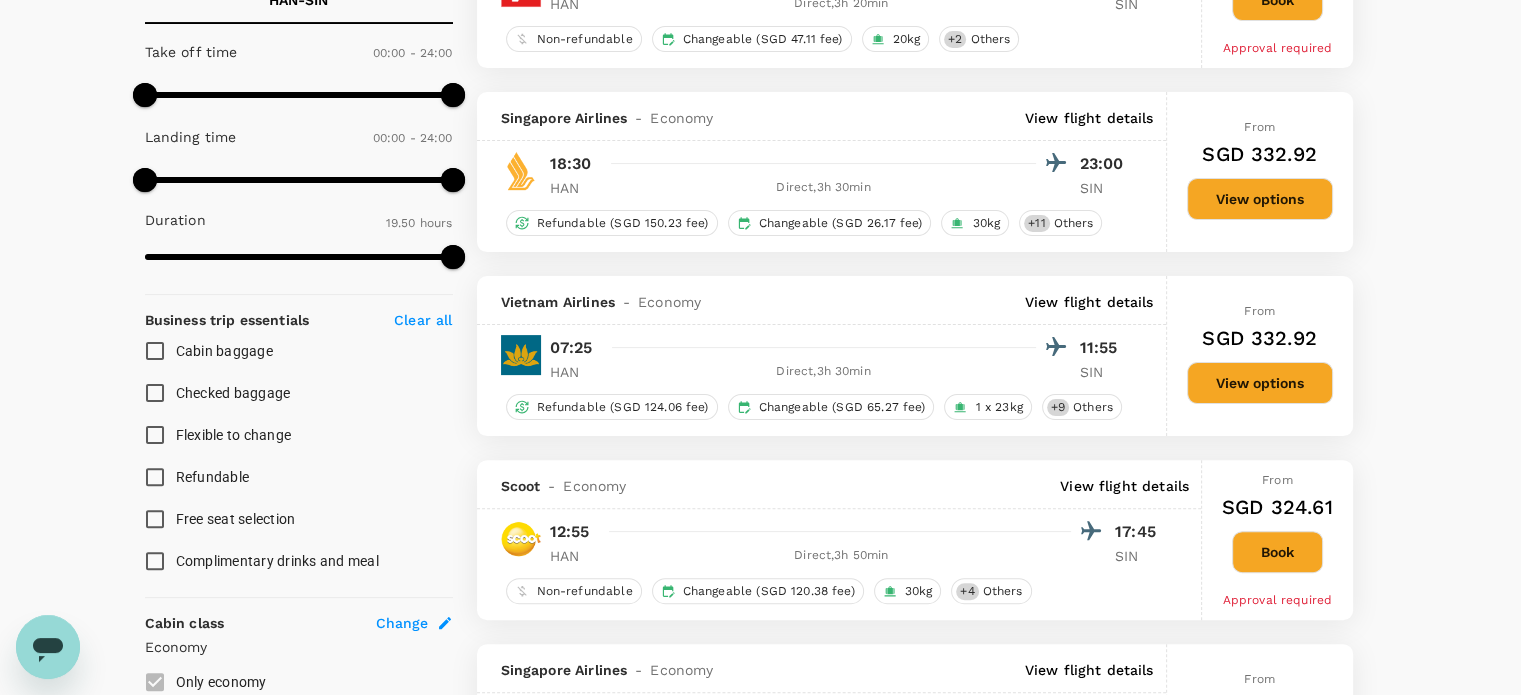 type on "1385" 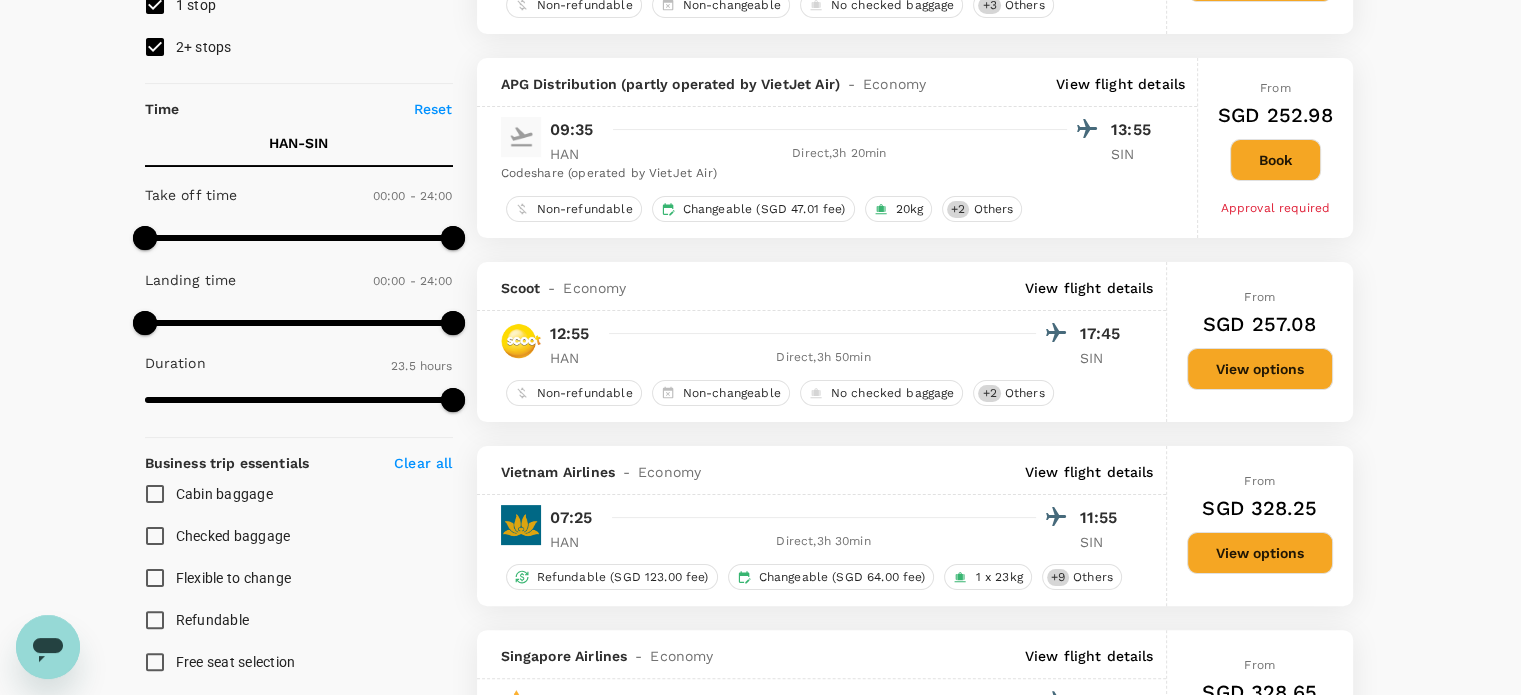 scroll, scrollTop: 100, scrollLeft: 0, axis: vertical 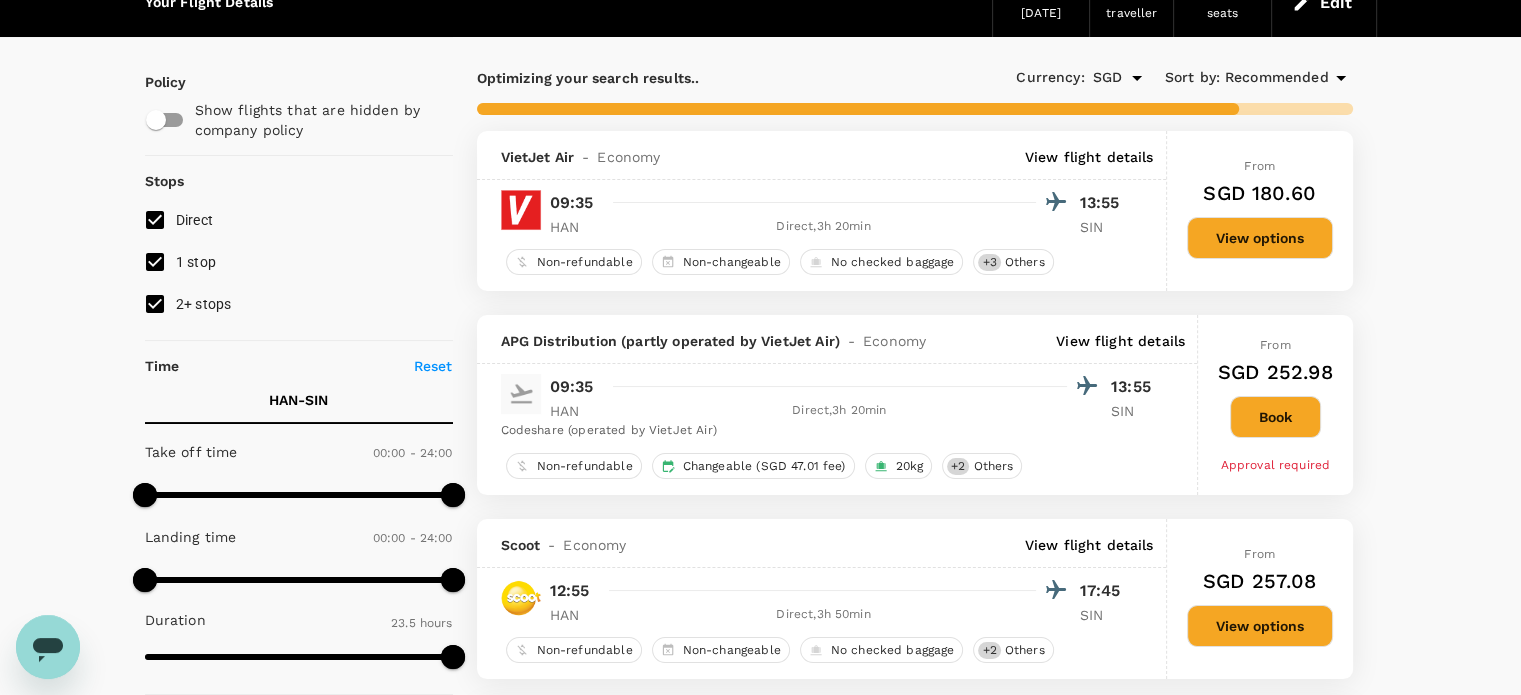 click on "1 stop" at bounding box center [155, 262] 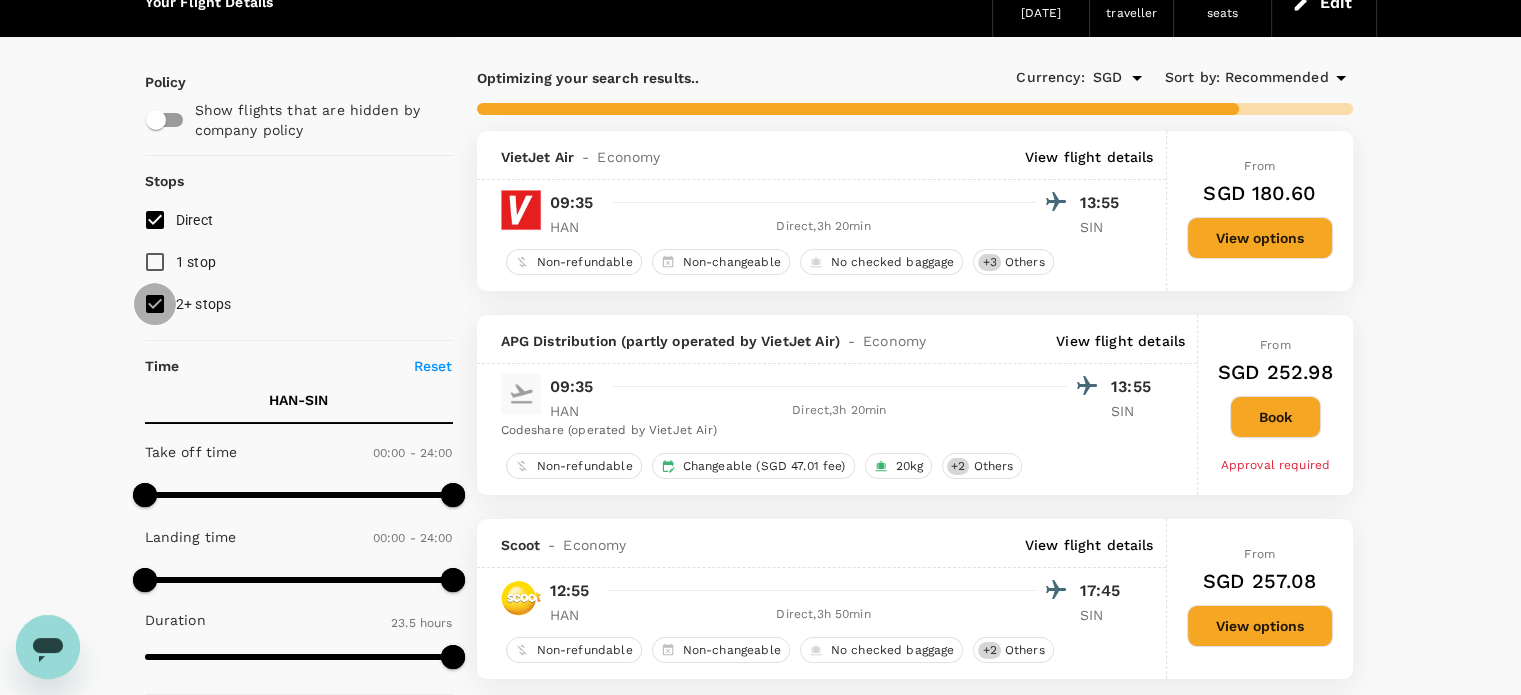 click on "2+ stops" at bounding box center [155, 304] 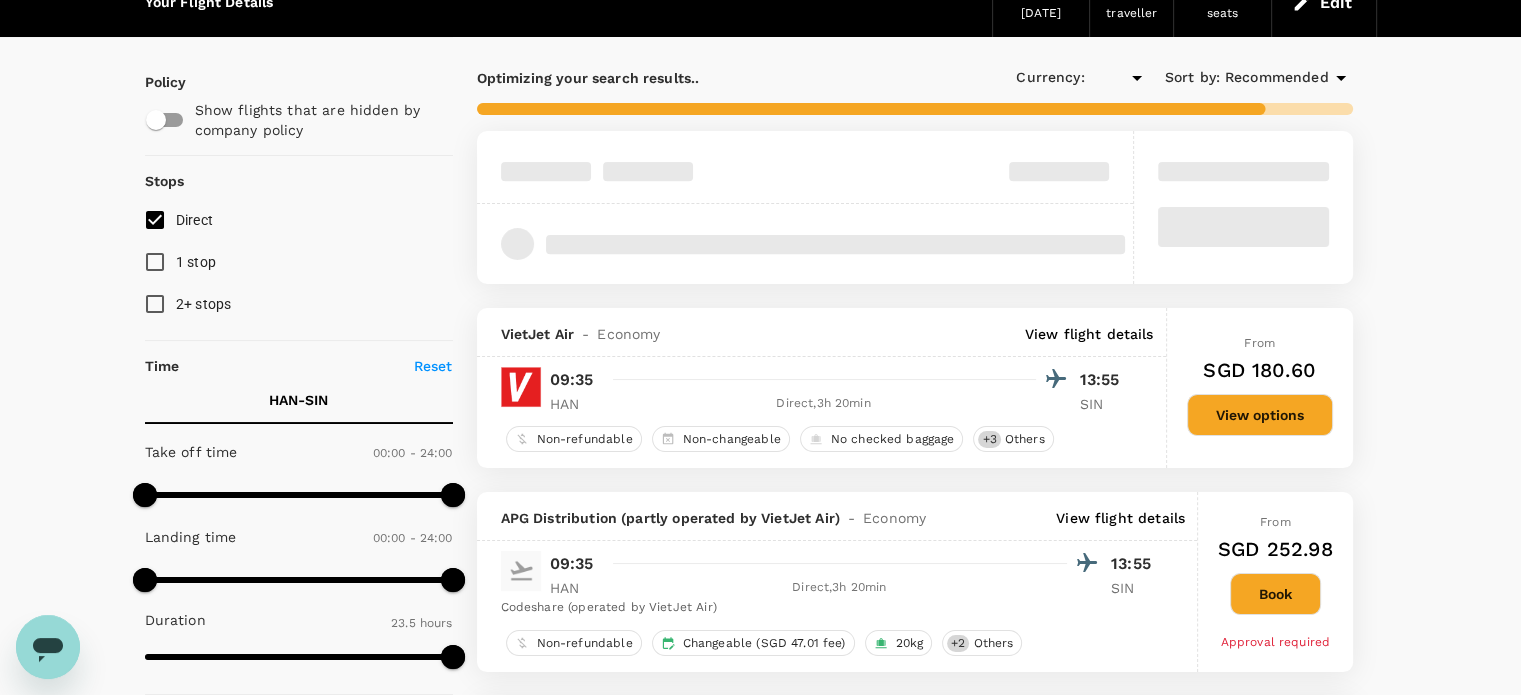 type on "SGD" 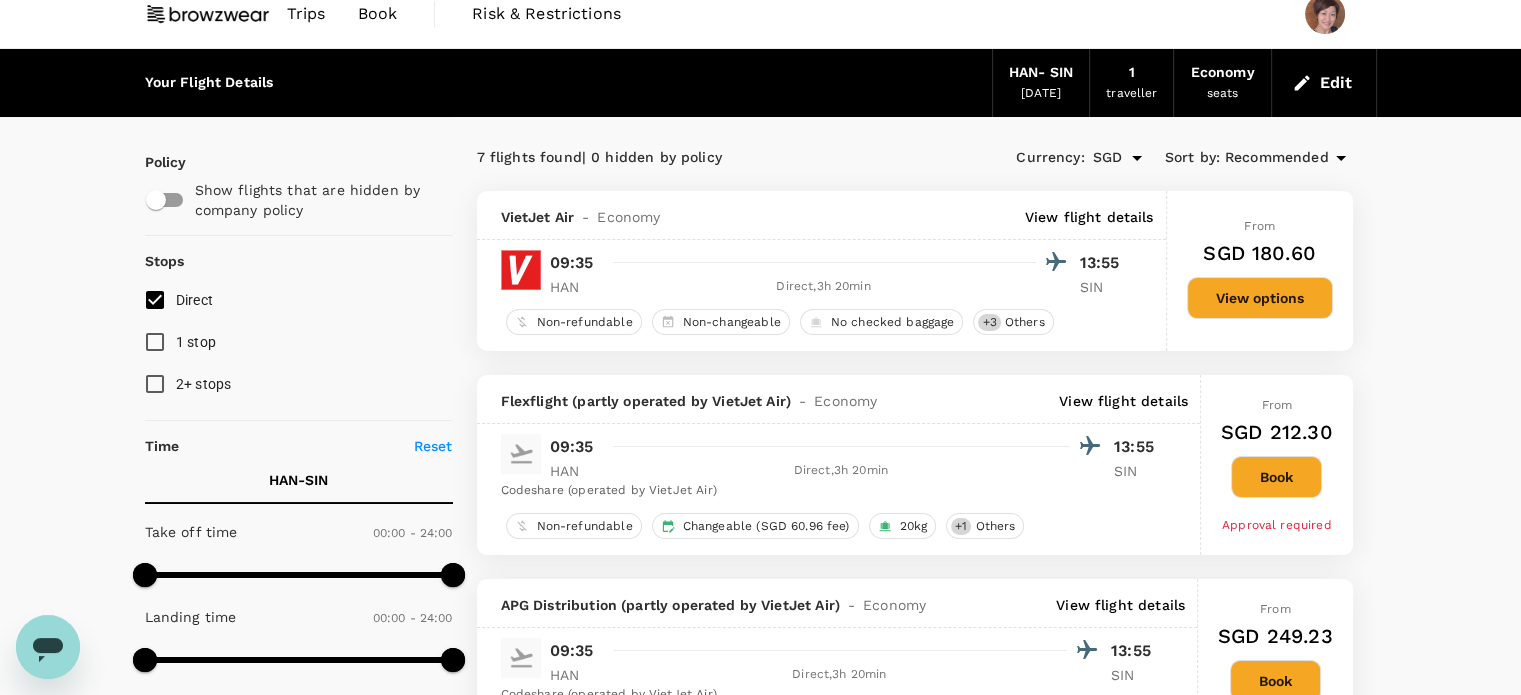scroll, scrollTop: 0, scrollLeft: 0, axis: both 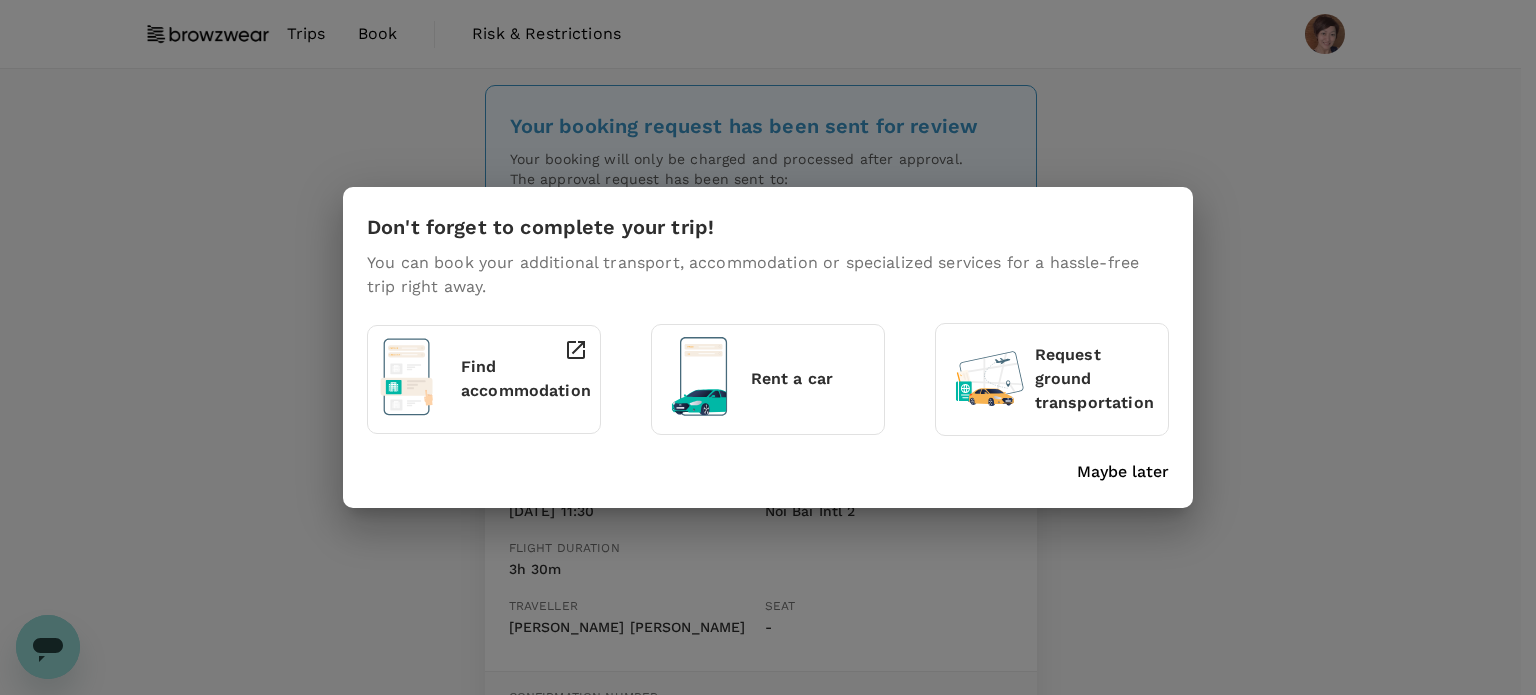 click on "Maybe later" at bounding box center [1123, 472] 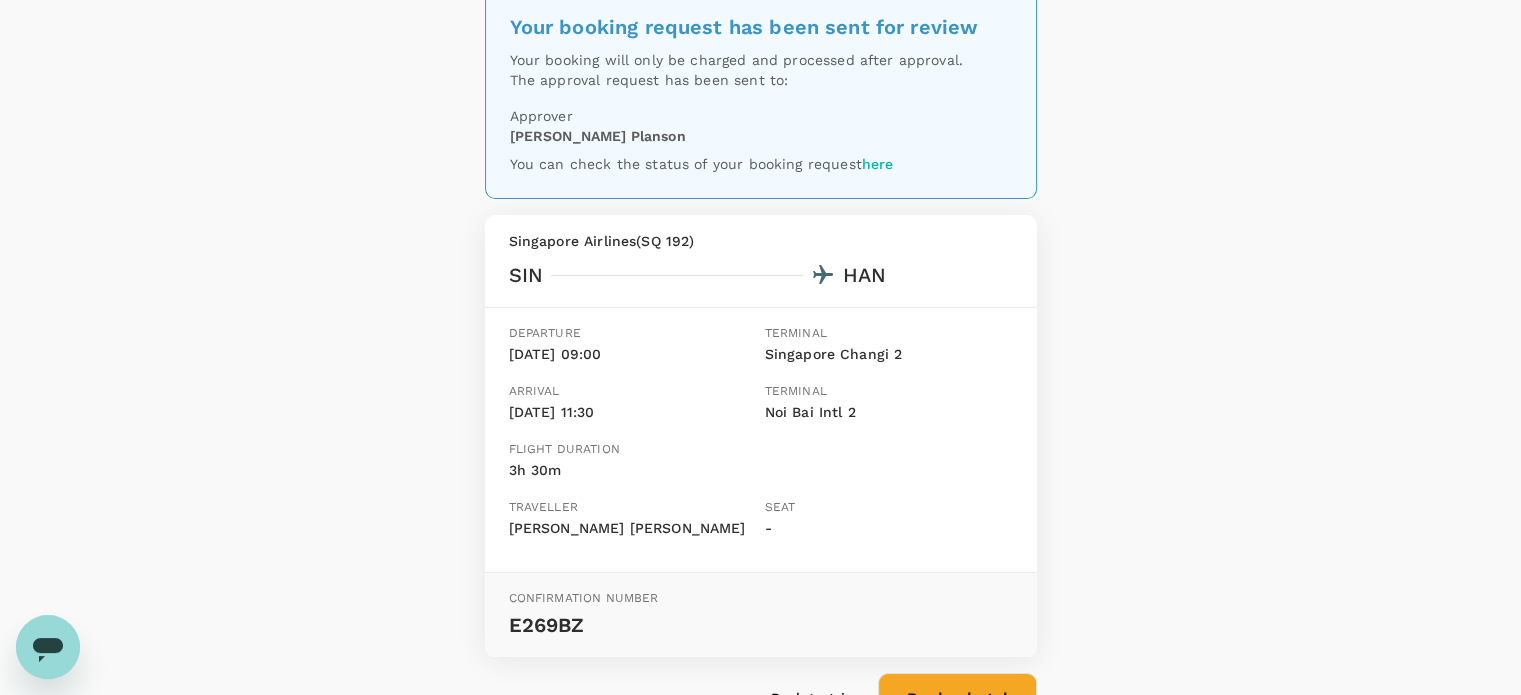 scroll, scrollTop: 0, scrollLeft: 0, axis: both 